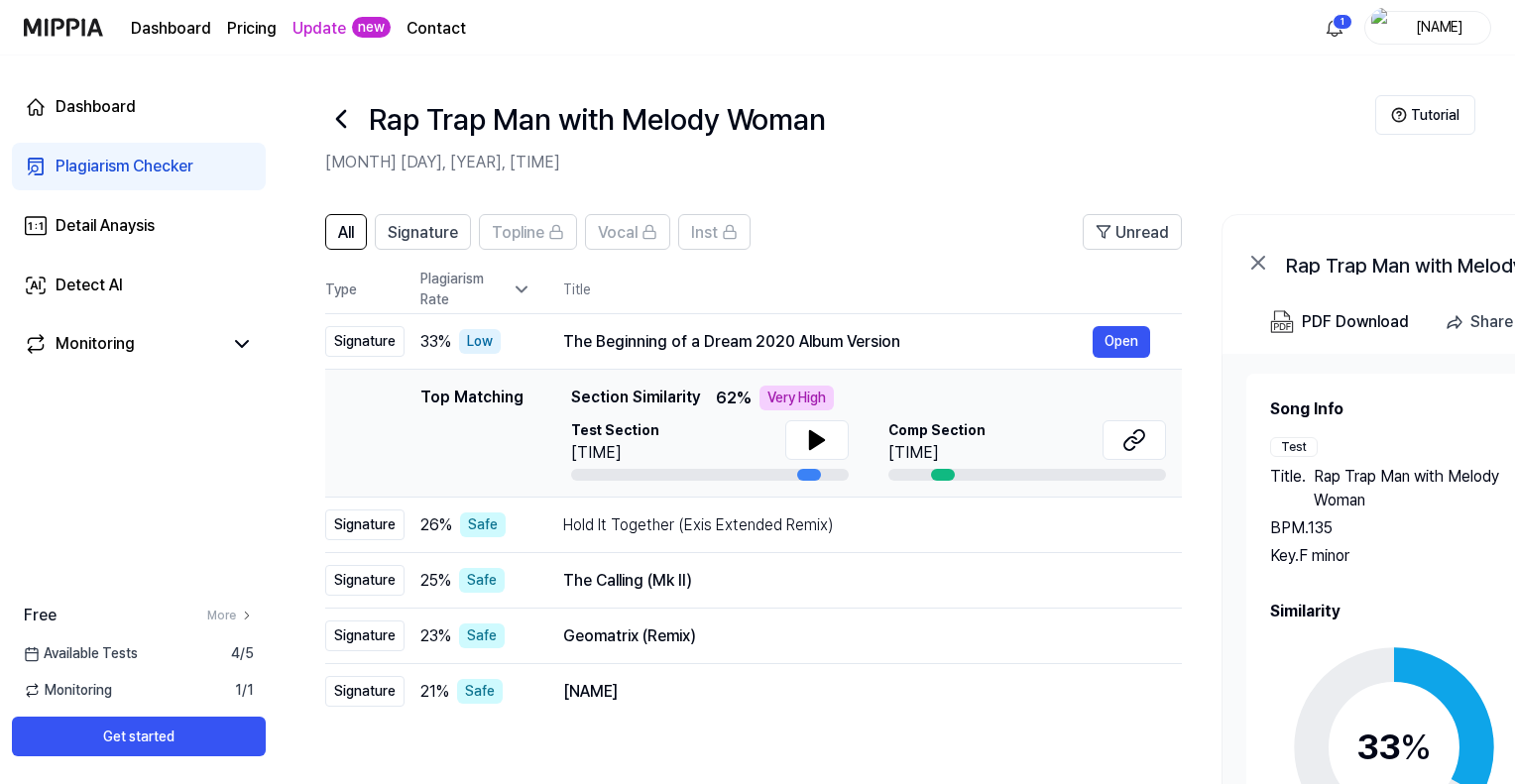scroll, scrollTop: 0, scrollLeft: 0, axis: both 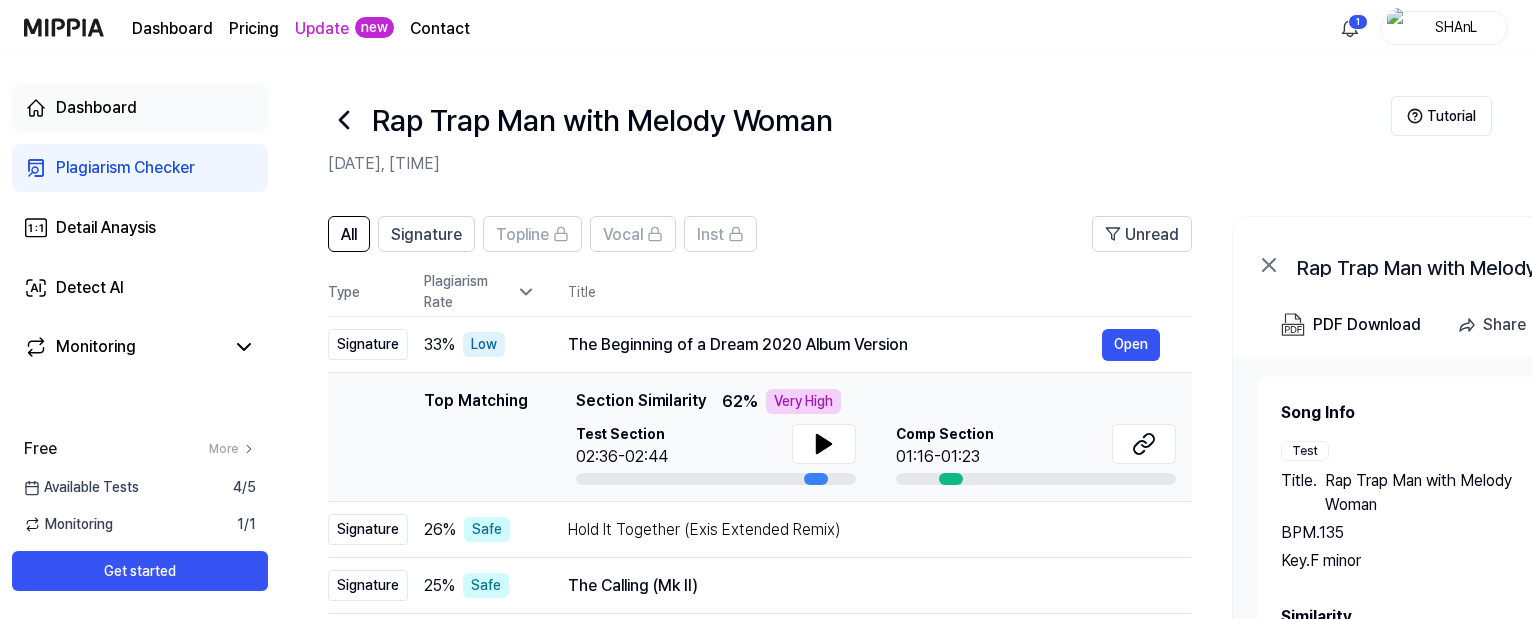 click on "Dashboard" at bounding box center (140, 108) 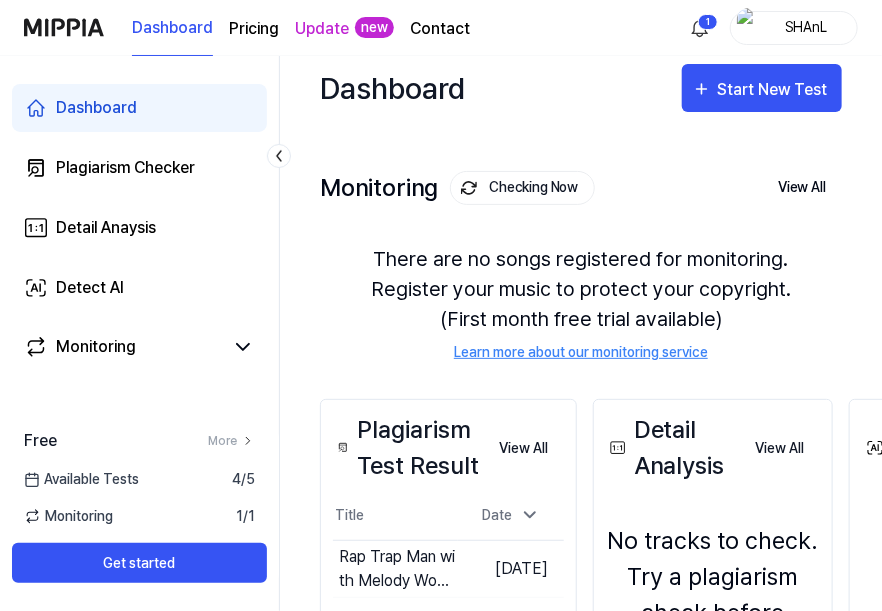 scroll, scrollTop: 0, scrollLeft: 0, axis: both 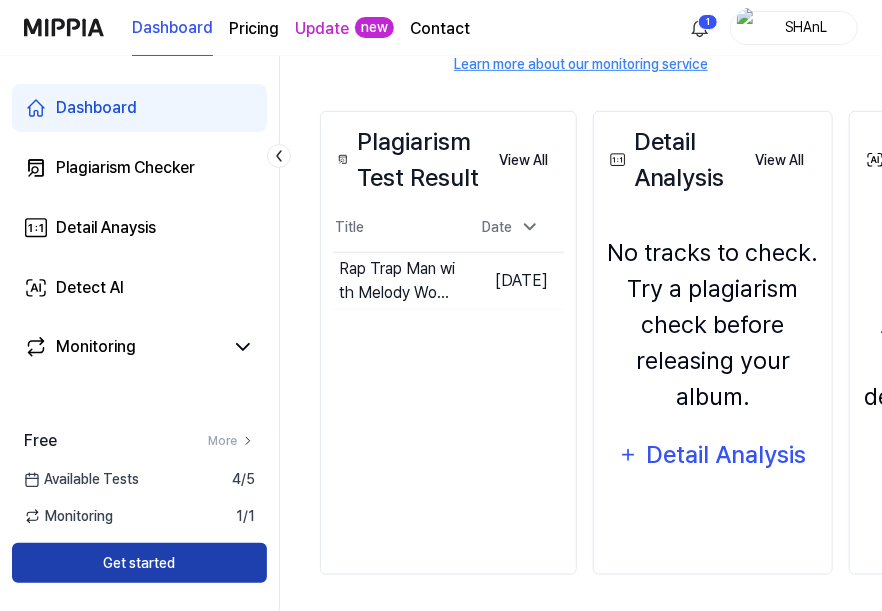 click on "Get started" at bounding box center (139, 563) 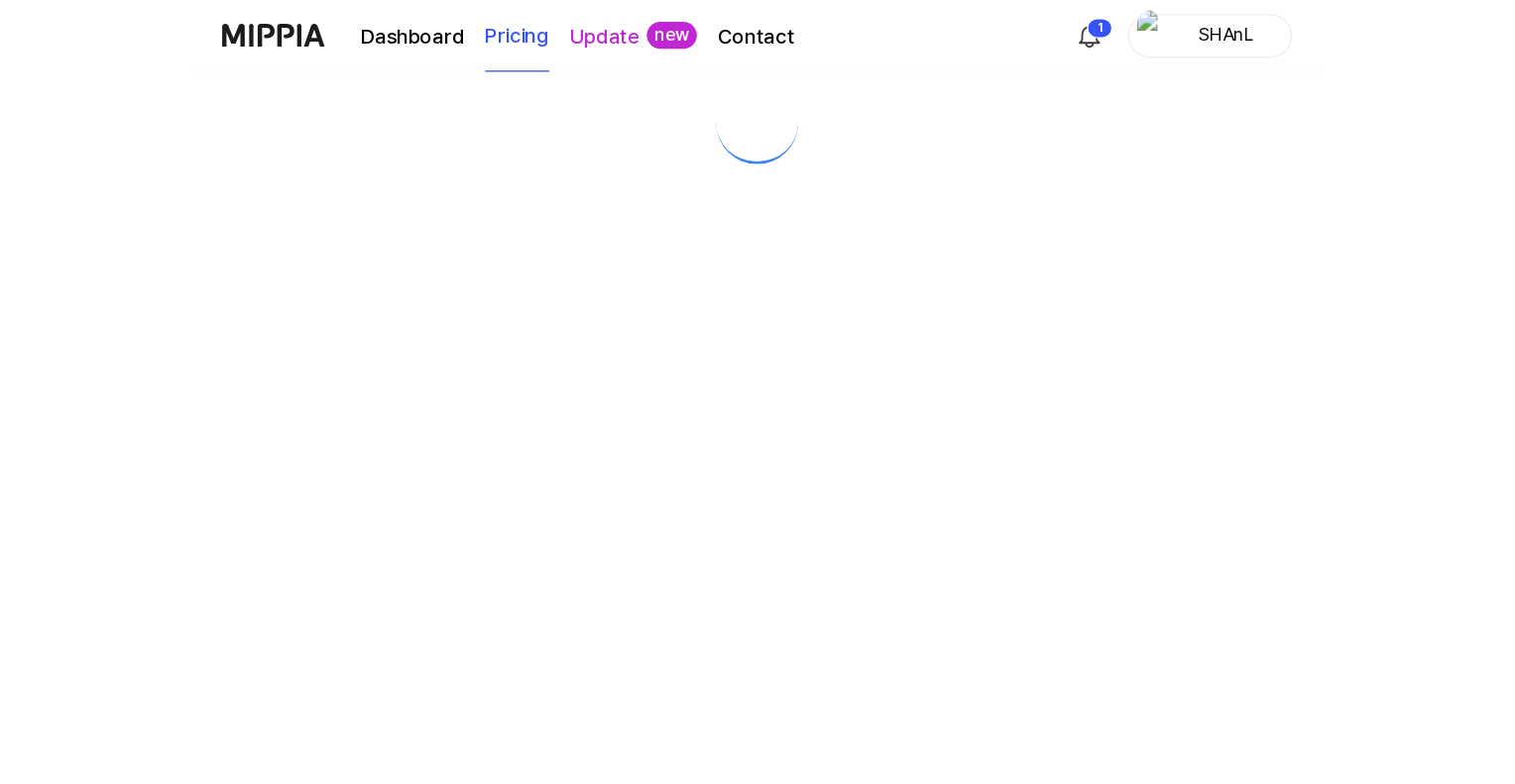 scroll, scrollTop: 0, scrollLeft: 0, axis: both 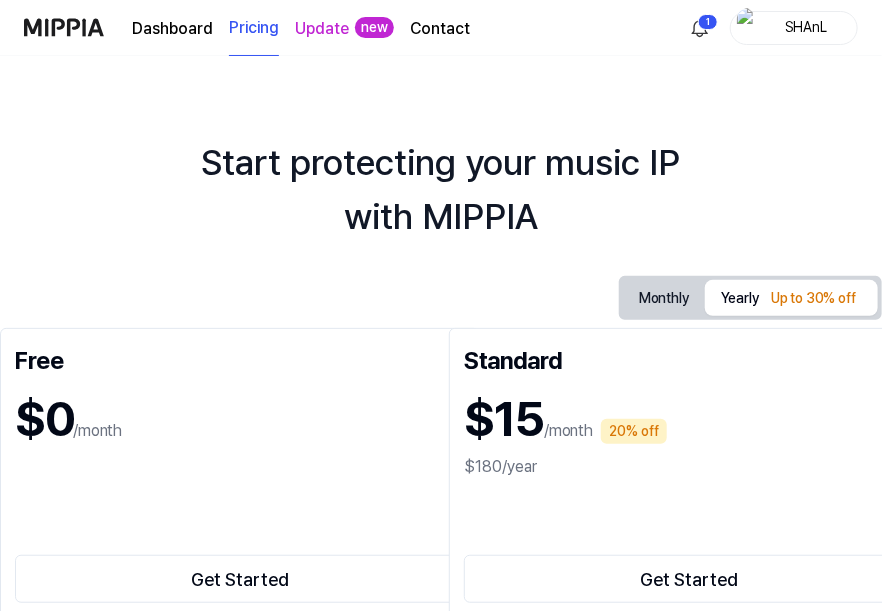 click on "Get Started" at bounding box center [240, 543] 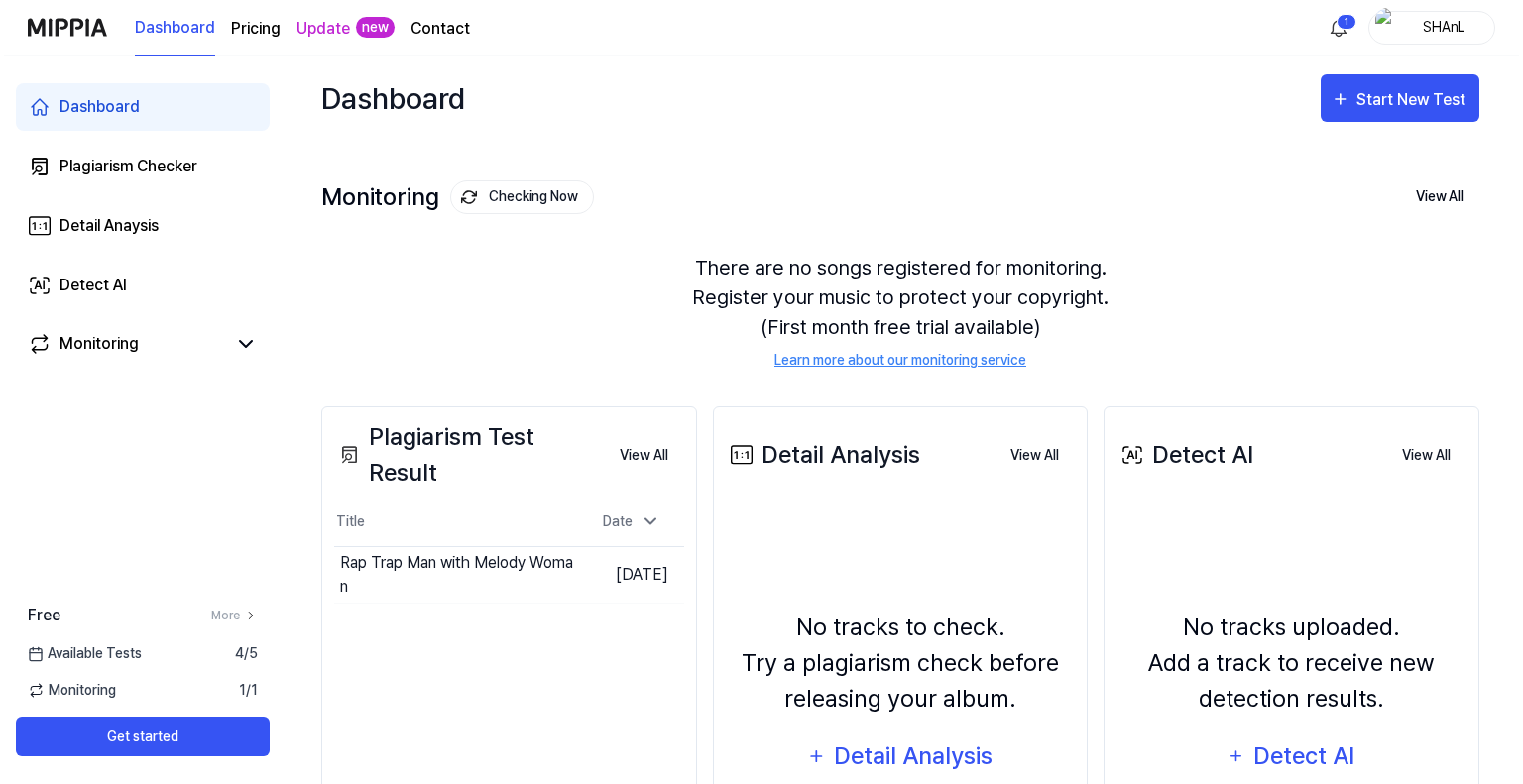scroll, scrollTop: 0, scrollLeft: 0, axis: both 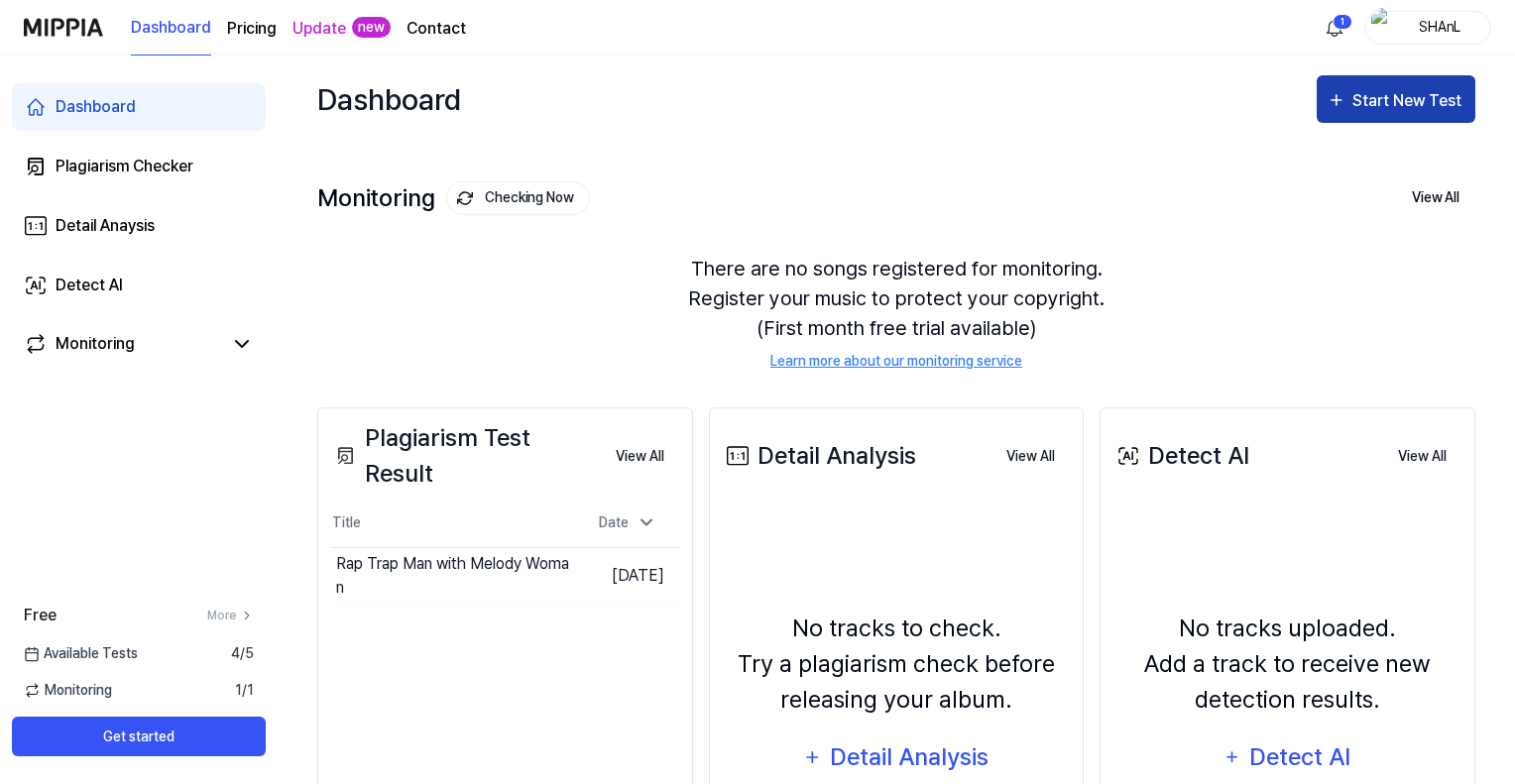 click on "Start New Test" at bounding box center (1409, 101) 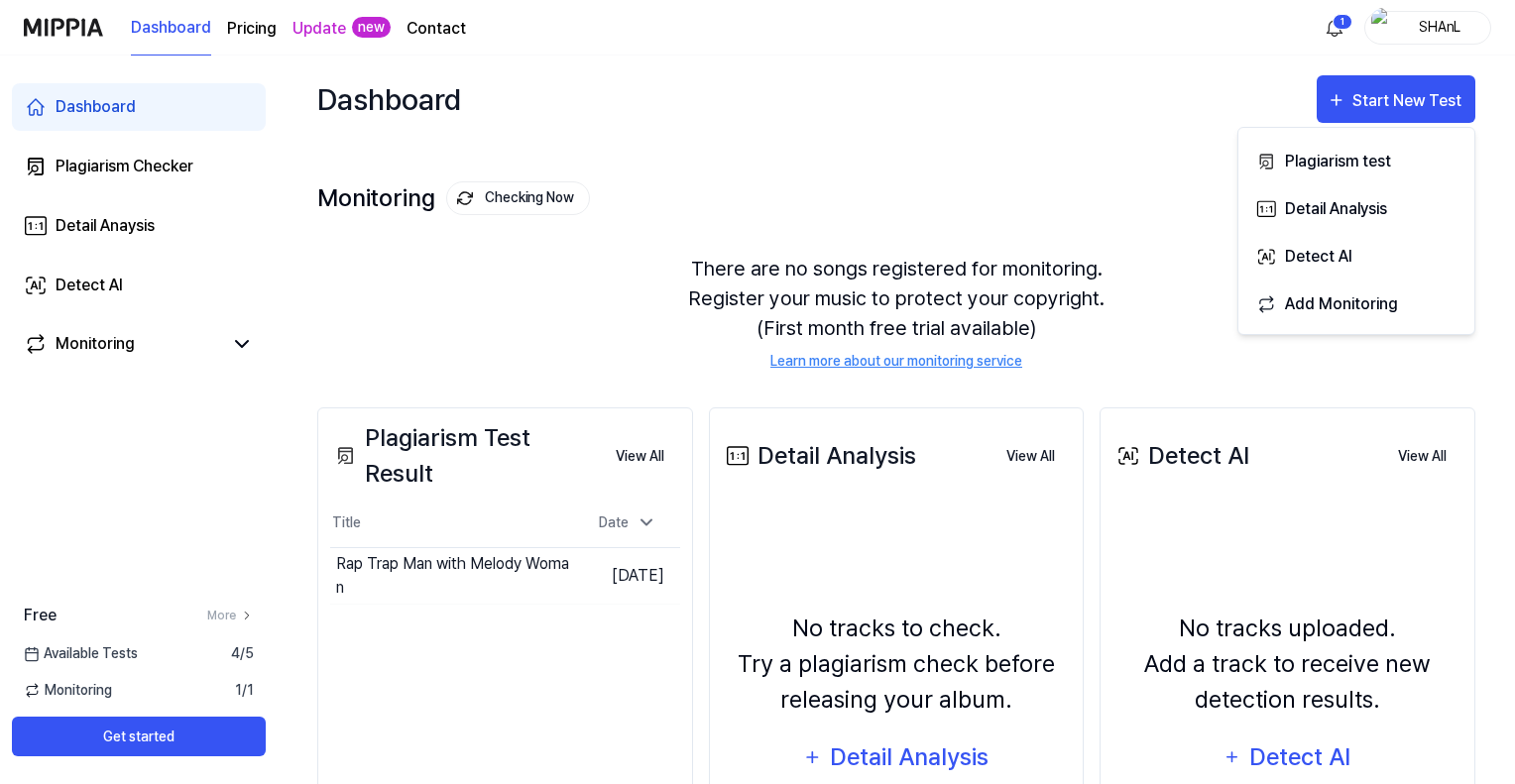 click on "Monitoring Checking Now View All Monitoring There are no songs registered for monitoring.
Register your music to protect your copyright.
(First month free trial available) Learn more about our monitoring service" at bounding box center (896, 255) 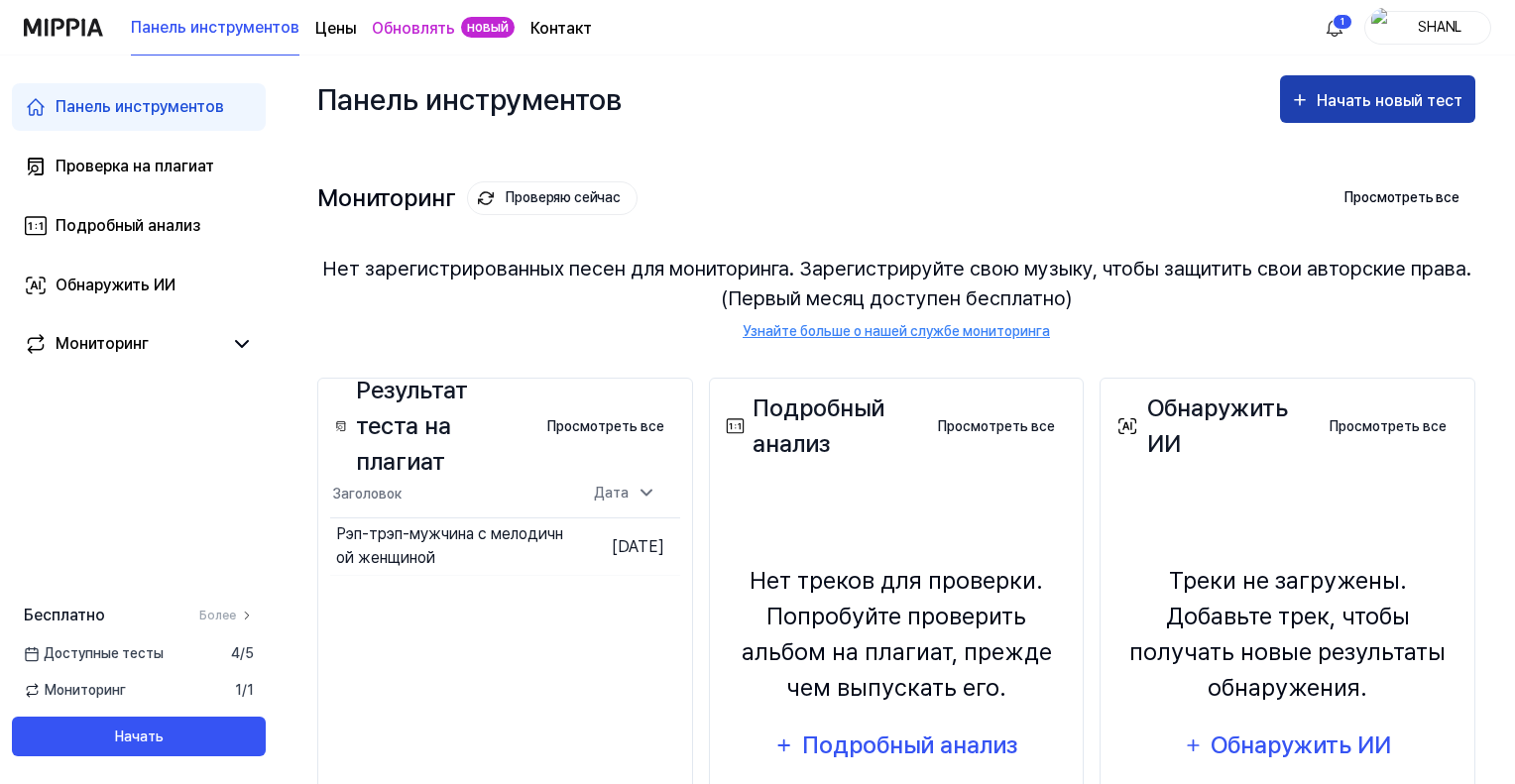 click on "Начать новый тест" at bounding box center [1389, 100] 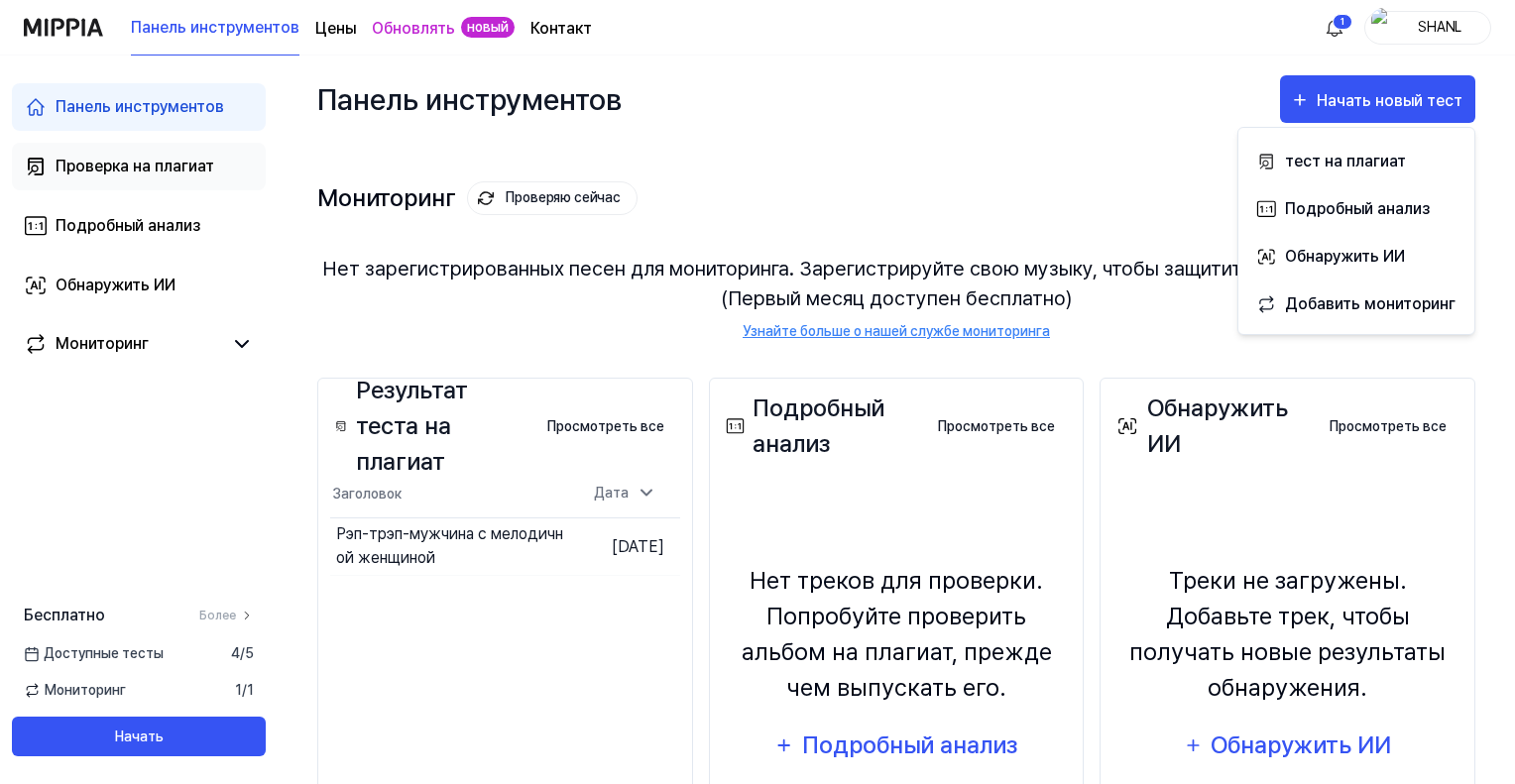 click on "Проверка на плагиат" at bounding box center (135, 166) 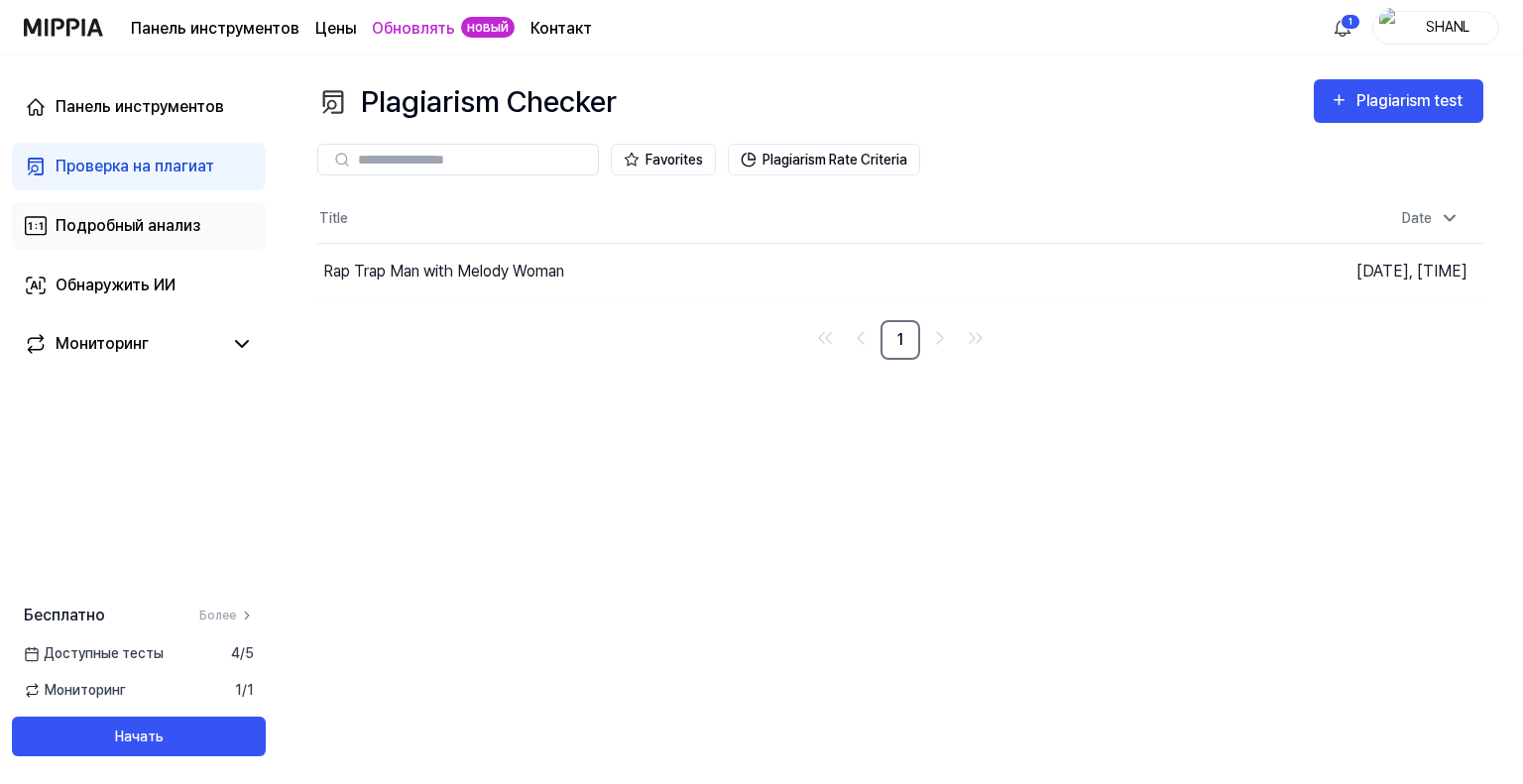 click on "Подробный анализ" at bounding box center [128, 225] 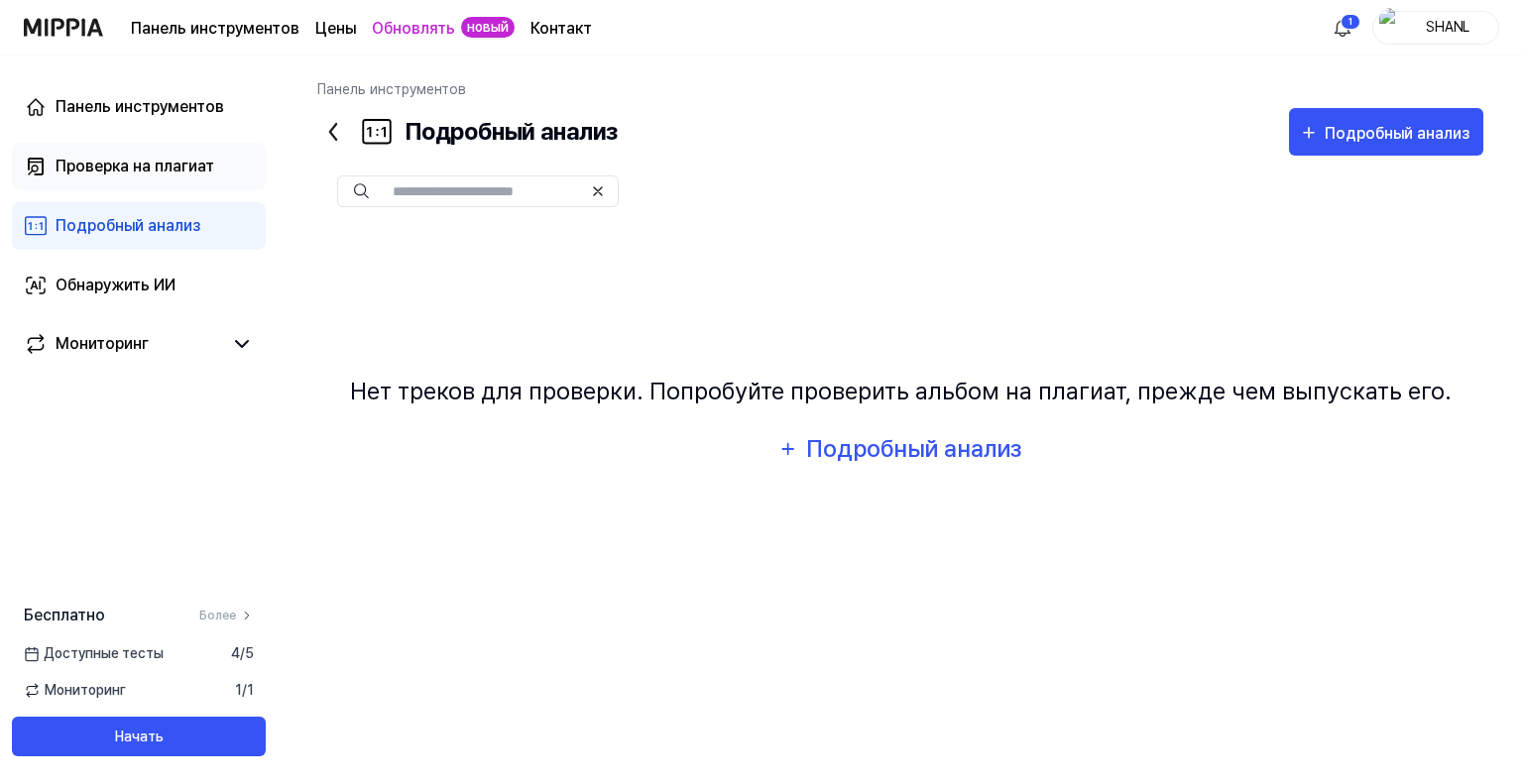click on "Проверка на плагиат" at bounding box center [135, 166] 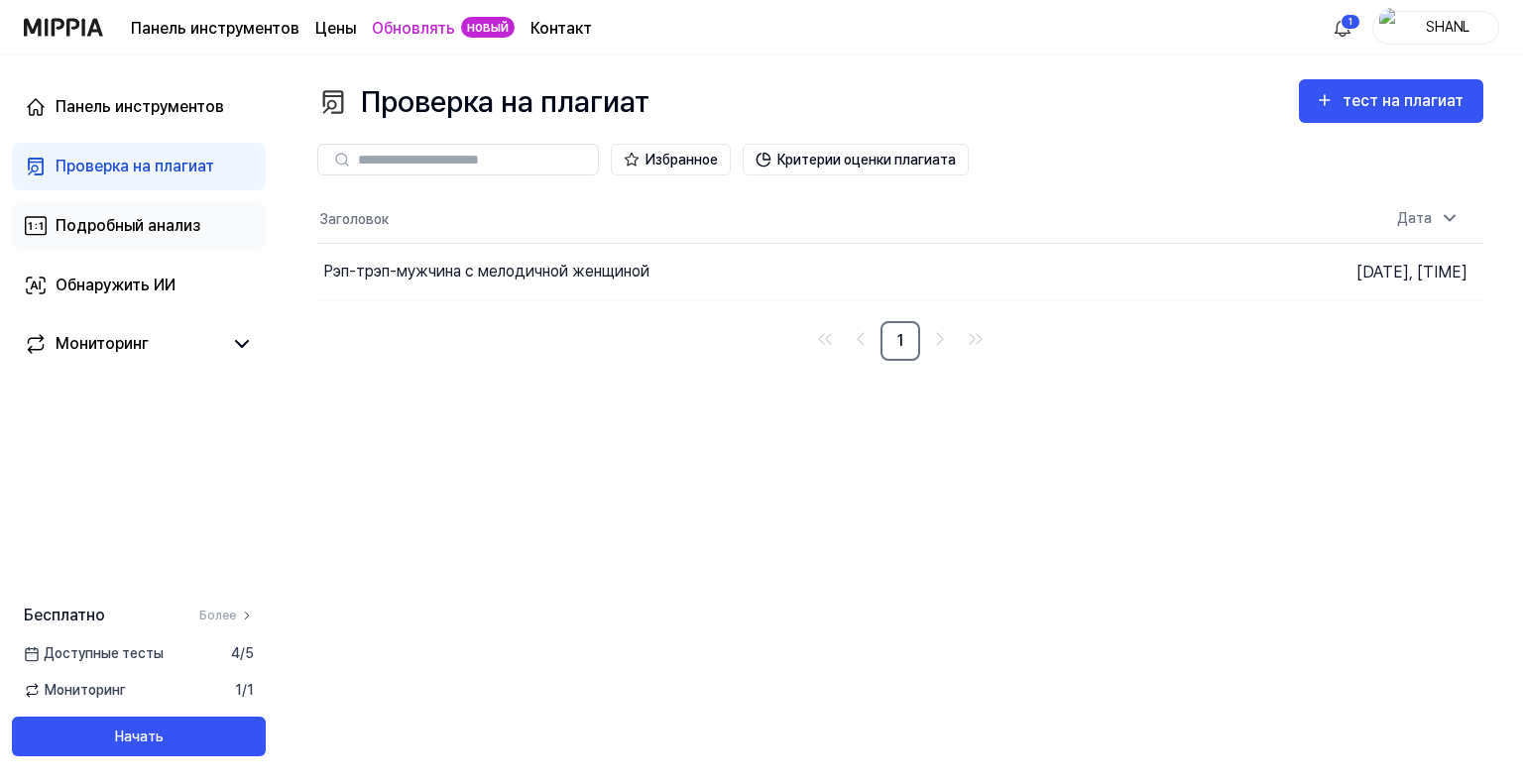 click on "Подробный анализ" at bounding box center (128, 225) 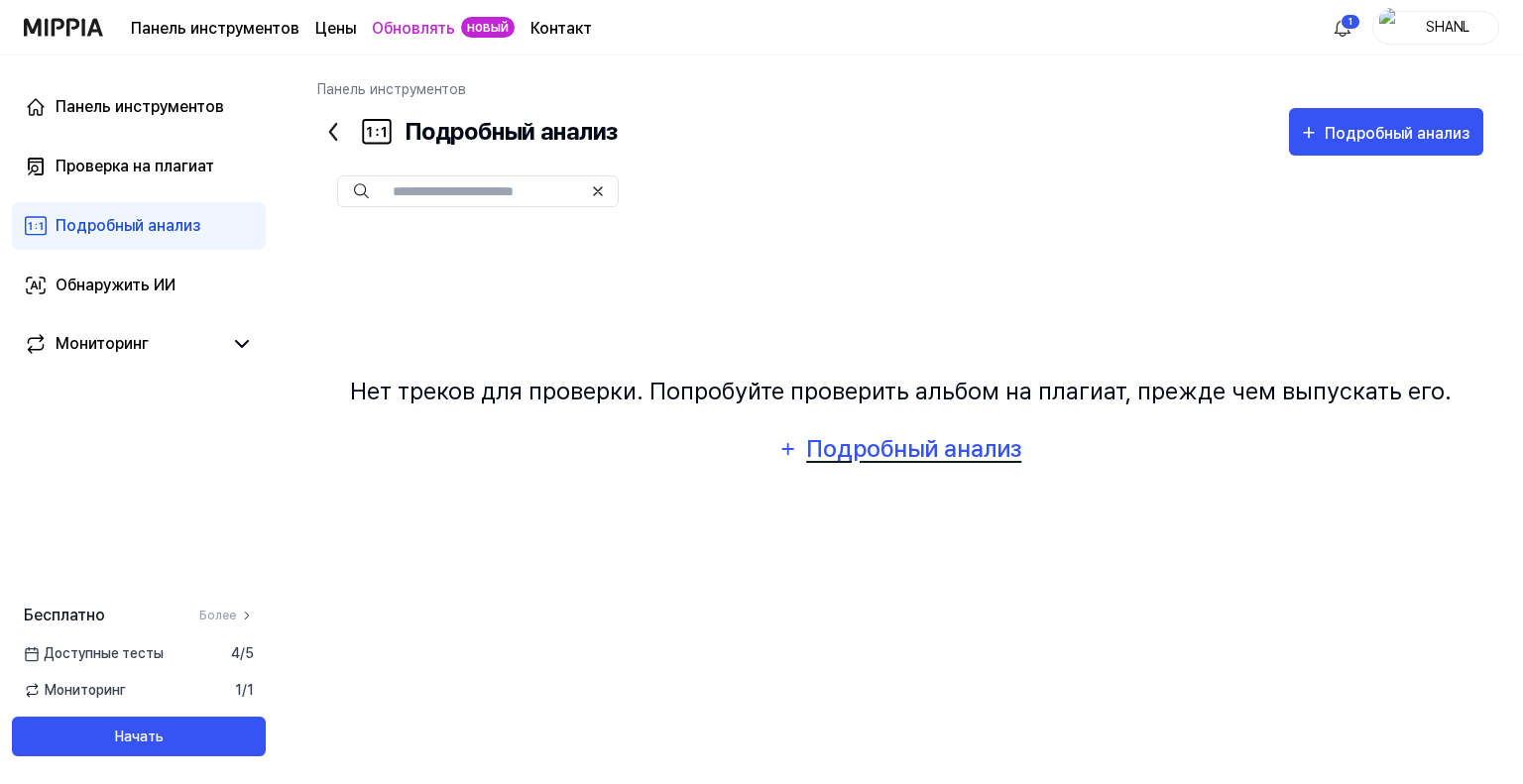 click on "Подробный анализ" at bounding box center [913, 448] 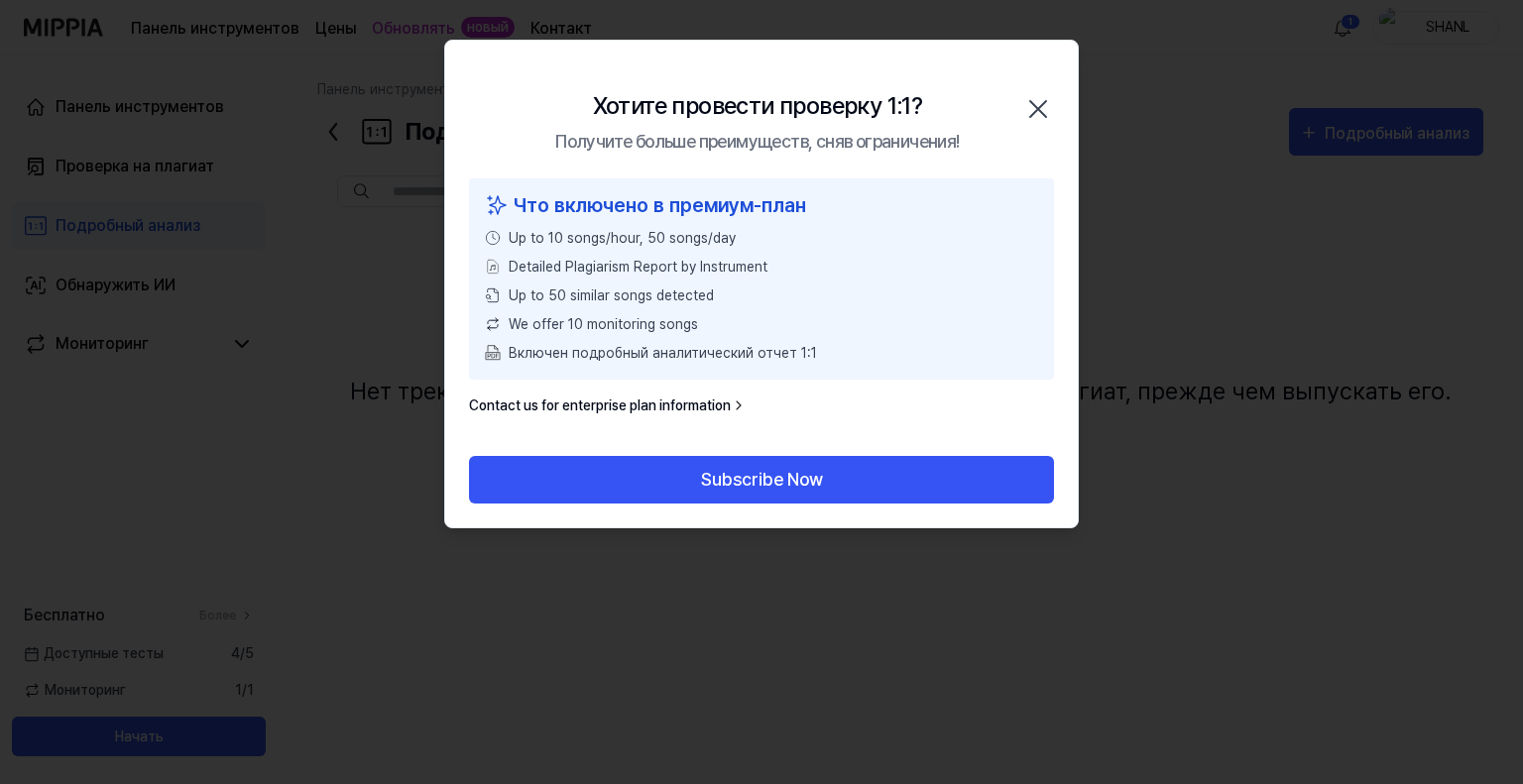 drag, startPoint x: 1019, startPoint y: 118, endPoint x: 762, endPoint y: 140, distance: 257.93992 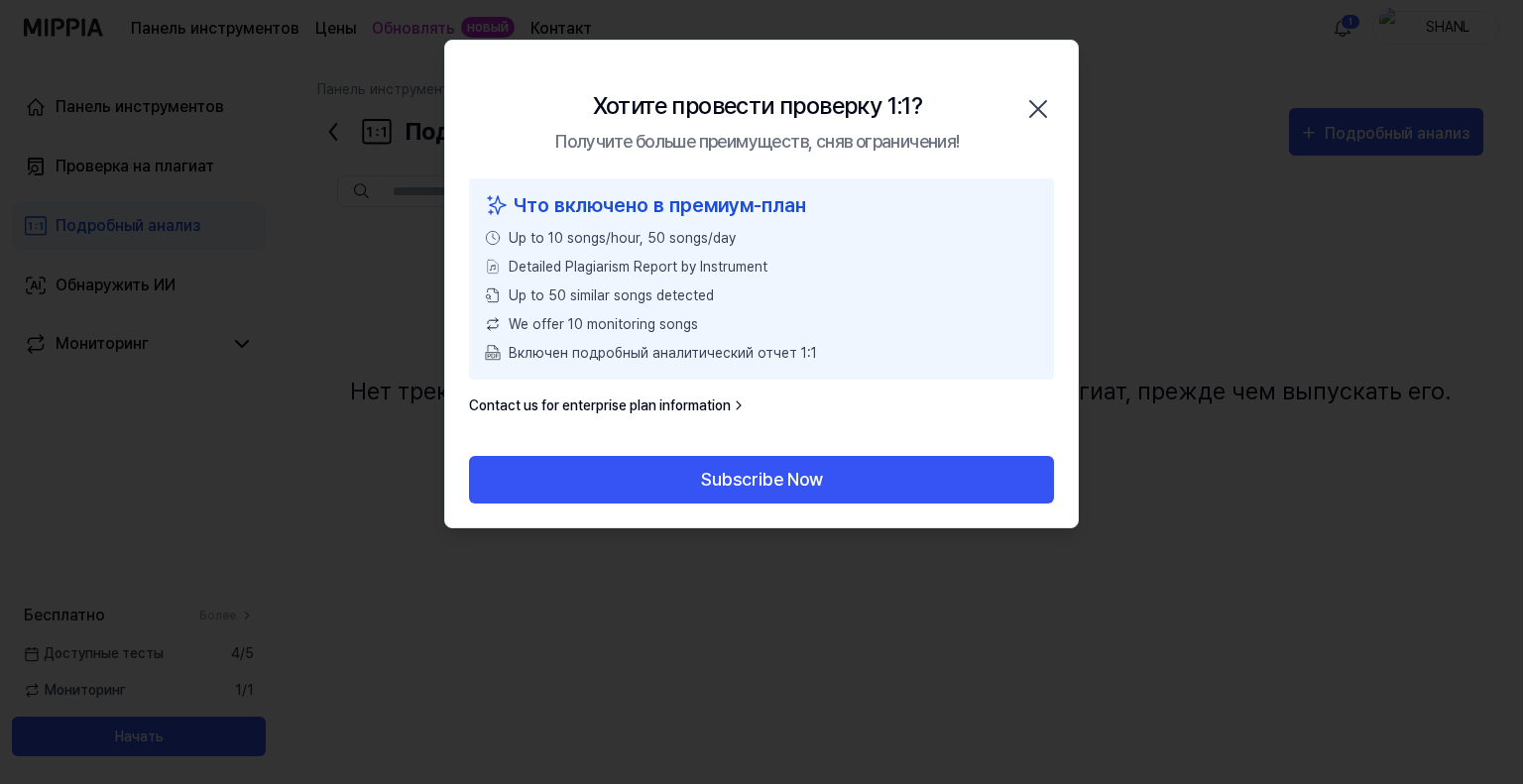 click on "Want to run a 1:1 check? Get more benefits by removing limitations! Close" at bounding box center [762, 109] 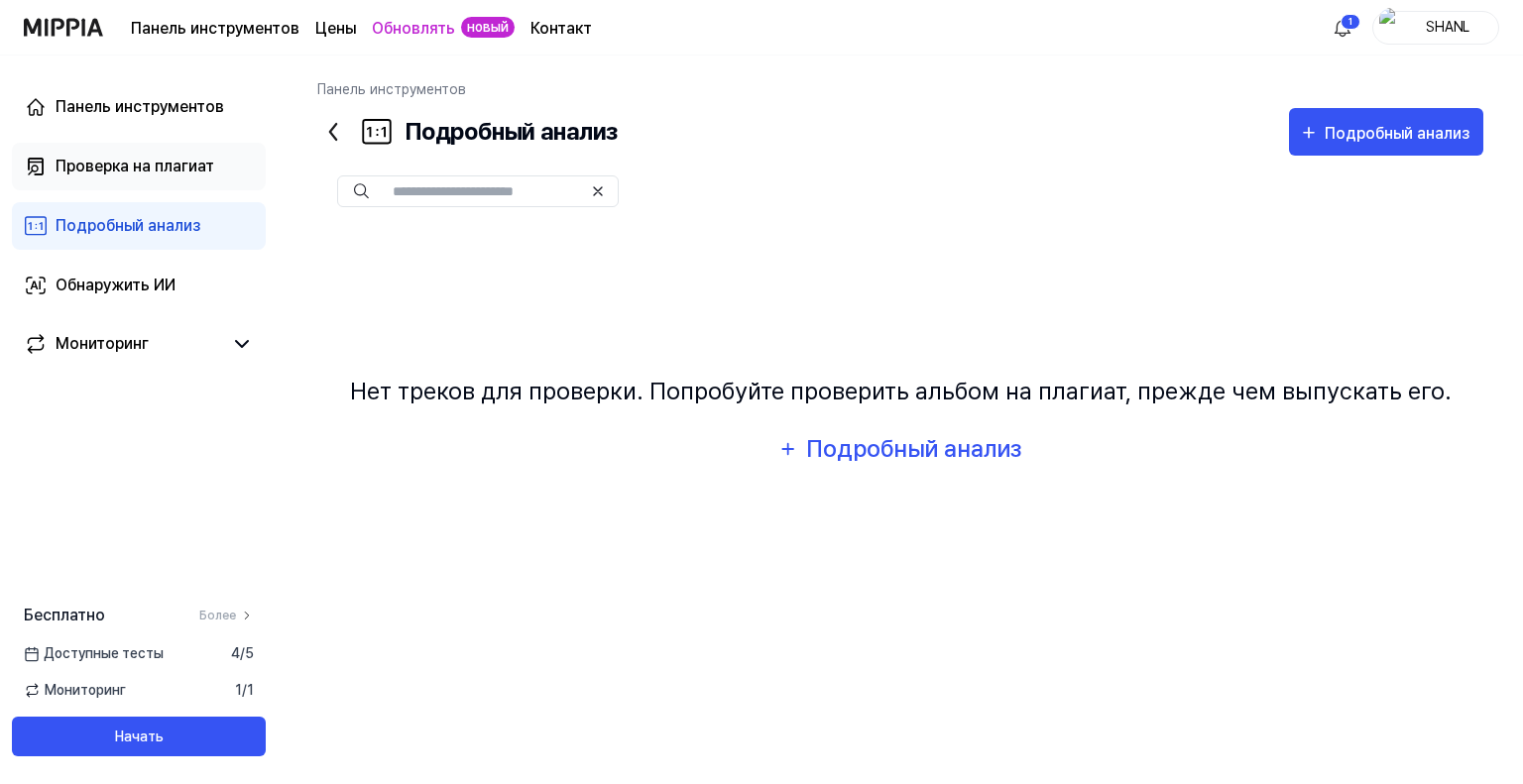 click on "Проверка на плагиат" at bounding box center [139, 167] 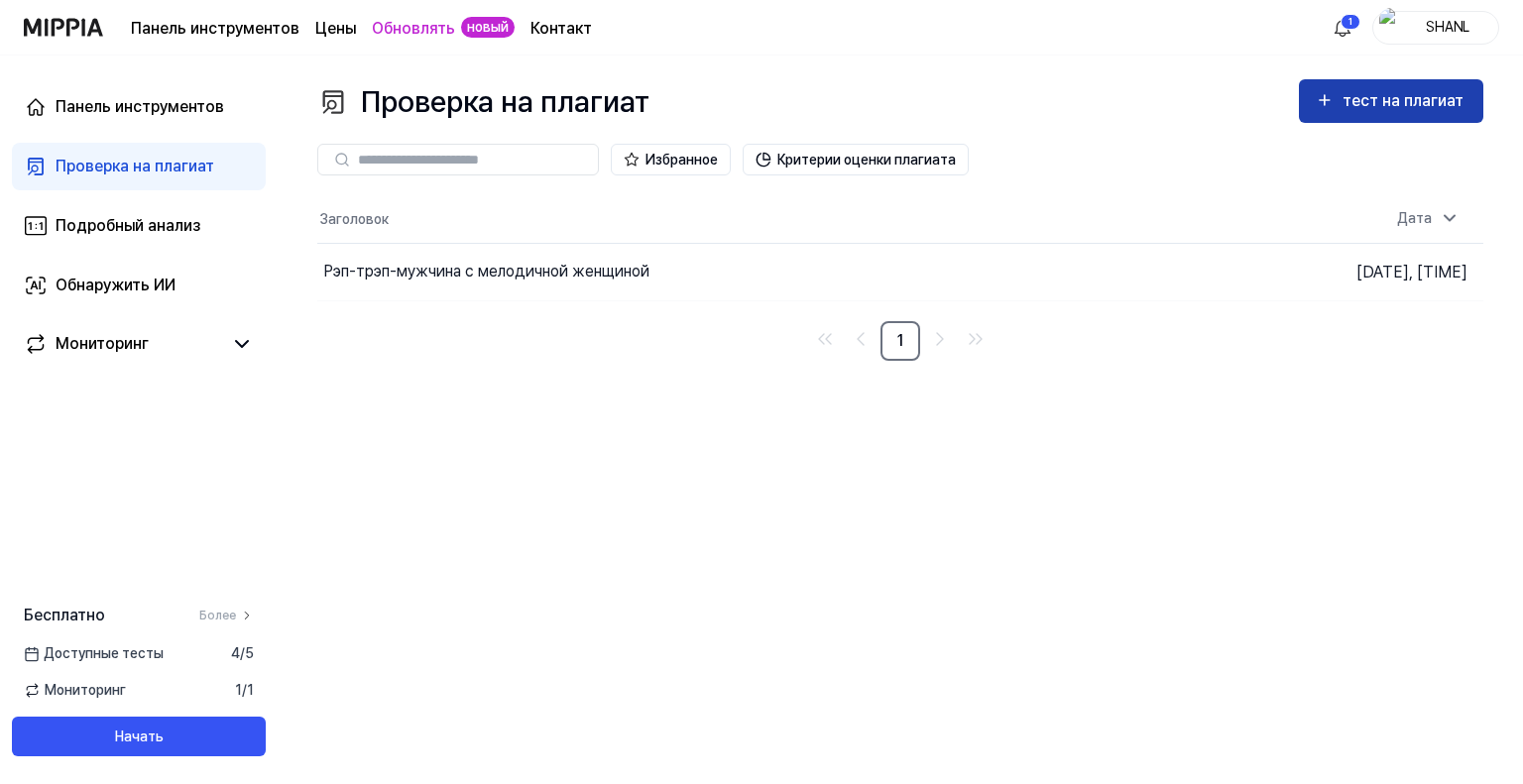 click on "тест на плагиат" at bounding box center (1403, 100) 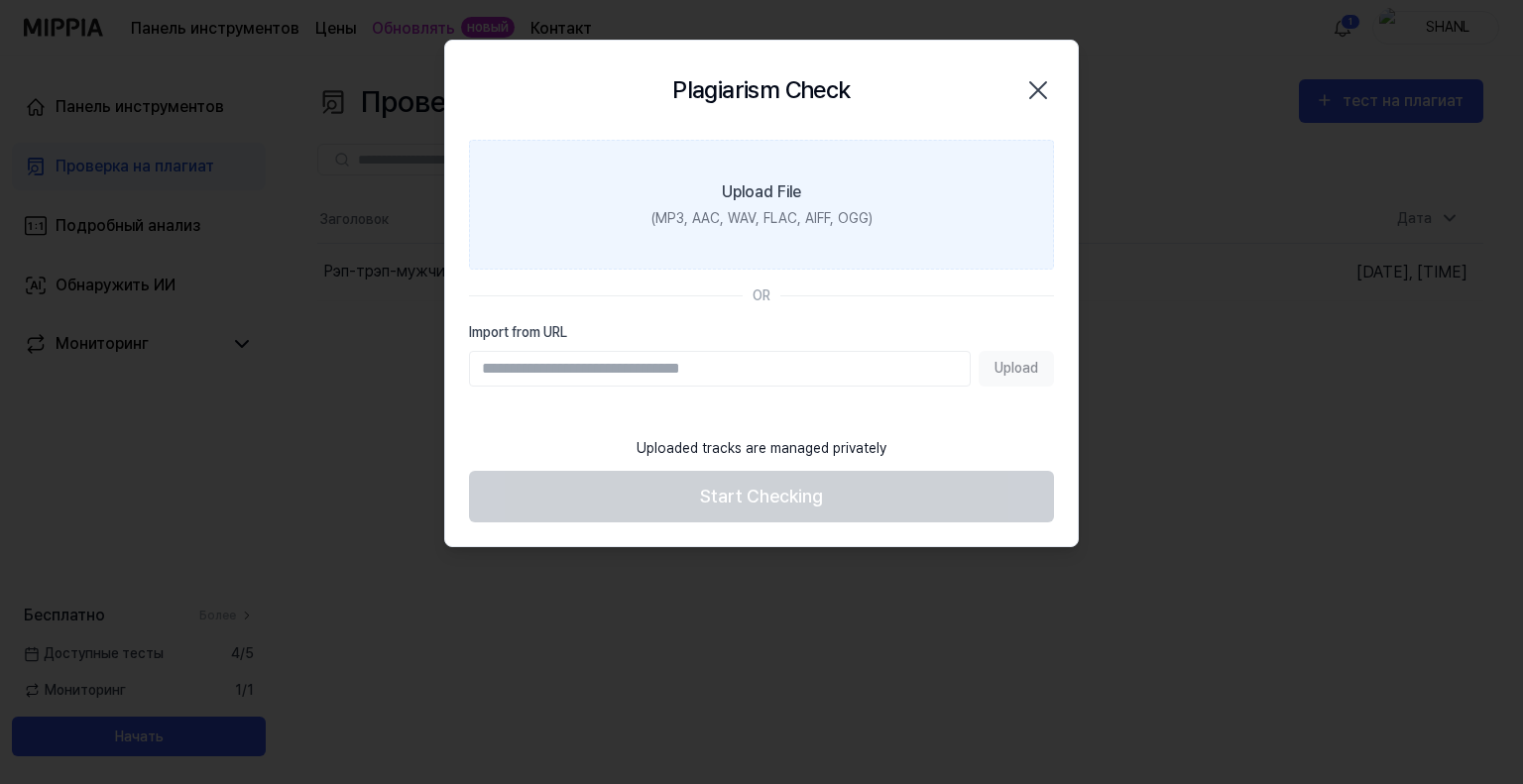 click on "Upload File (MP3, AAC, WAV, FLAC, AIFF, OGG)" at bounding box center (762, 204) 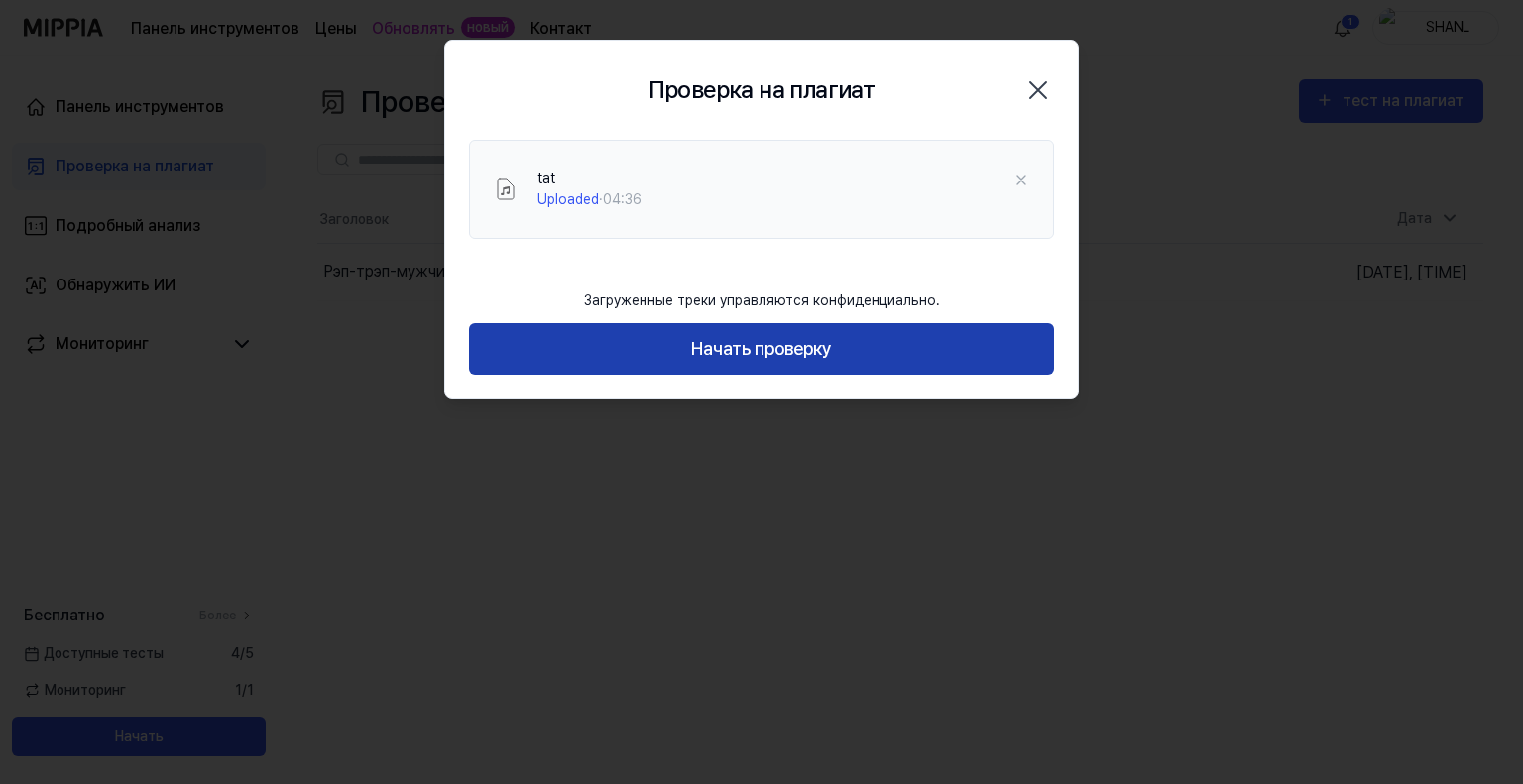 click on "Начать проверку" at bounding box center (762, 348) 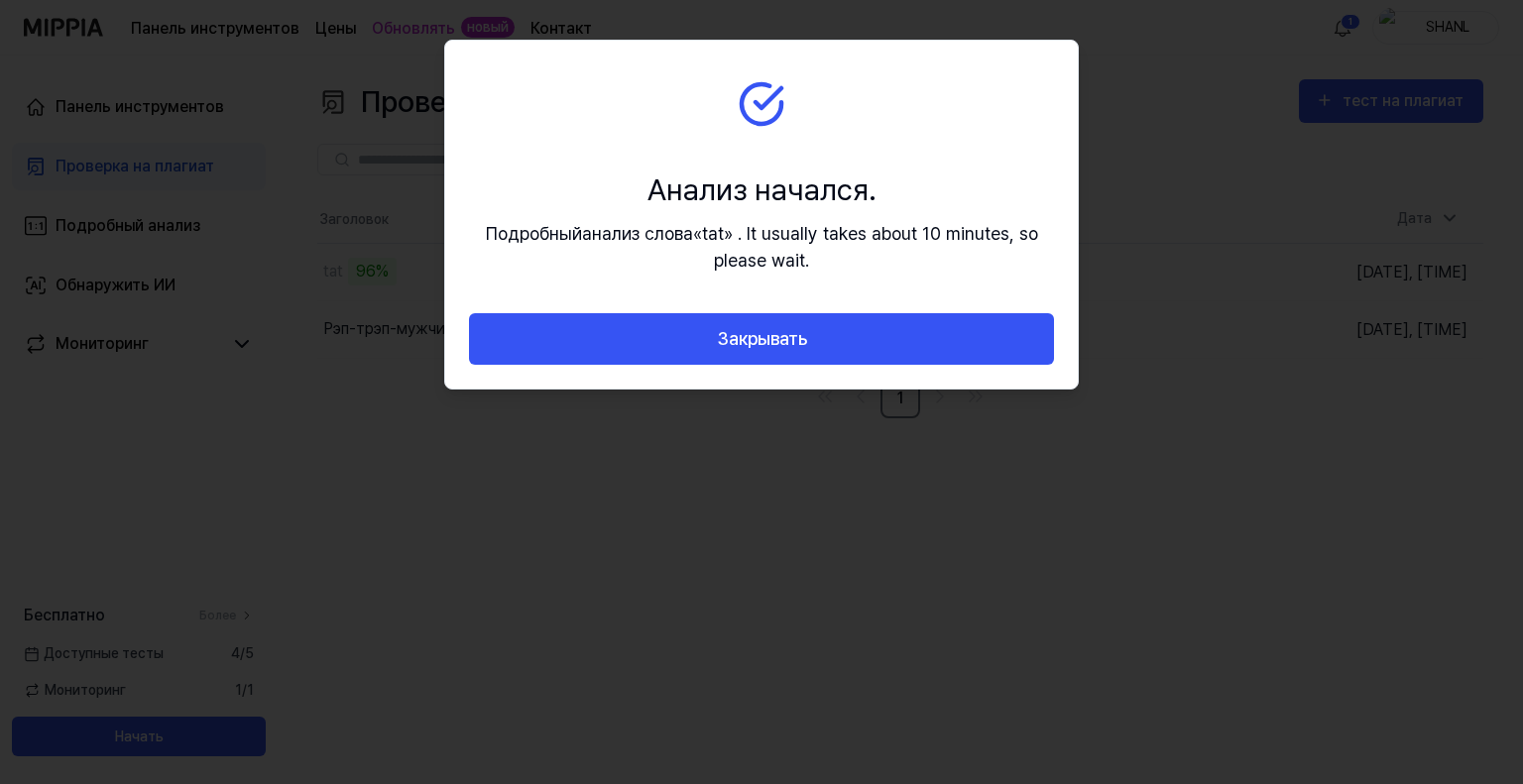 click at bounding box center [762, 392] 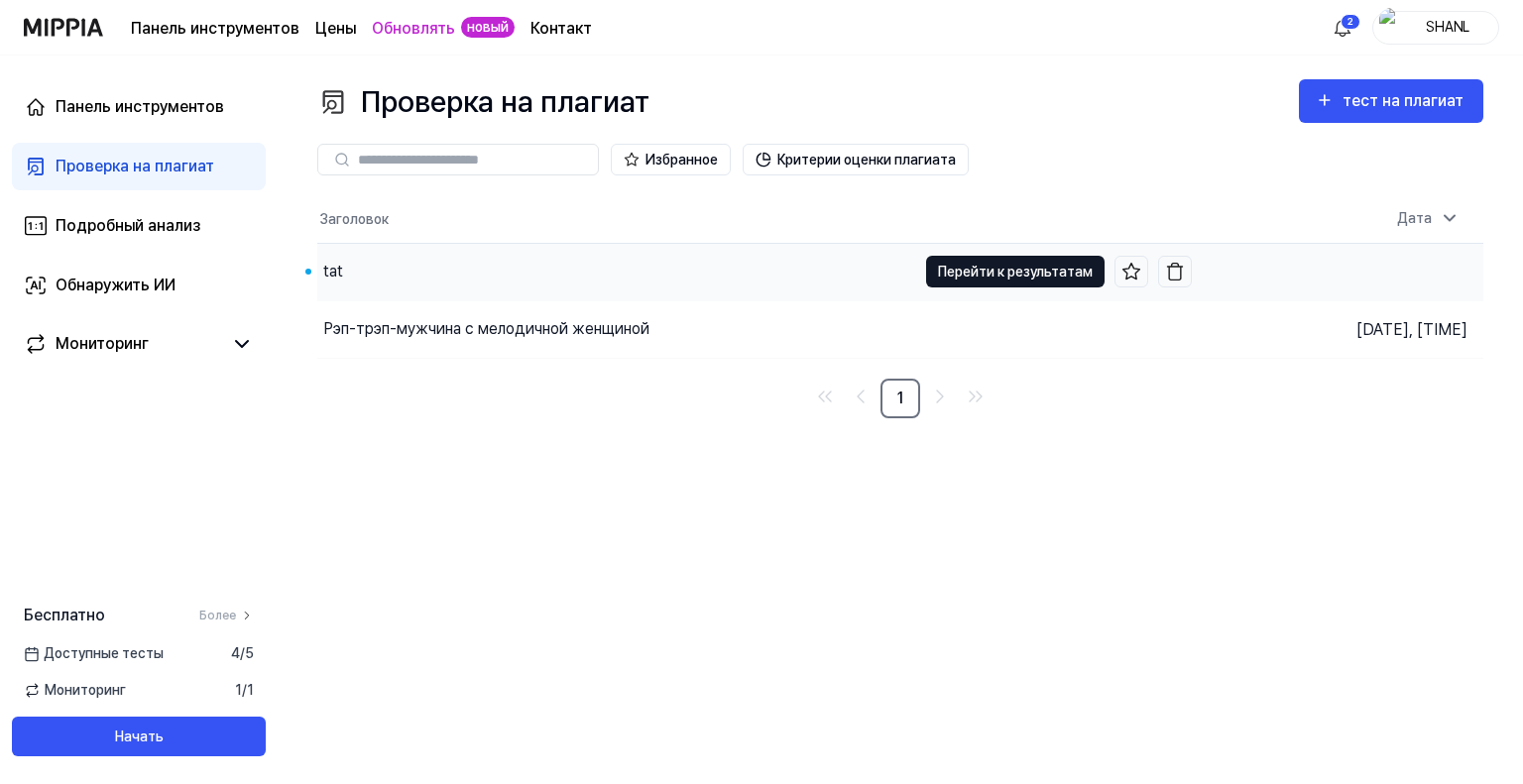 click on "Перейти к результатам" at bounding box center (1015, 272) 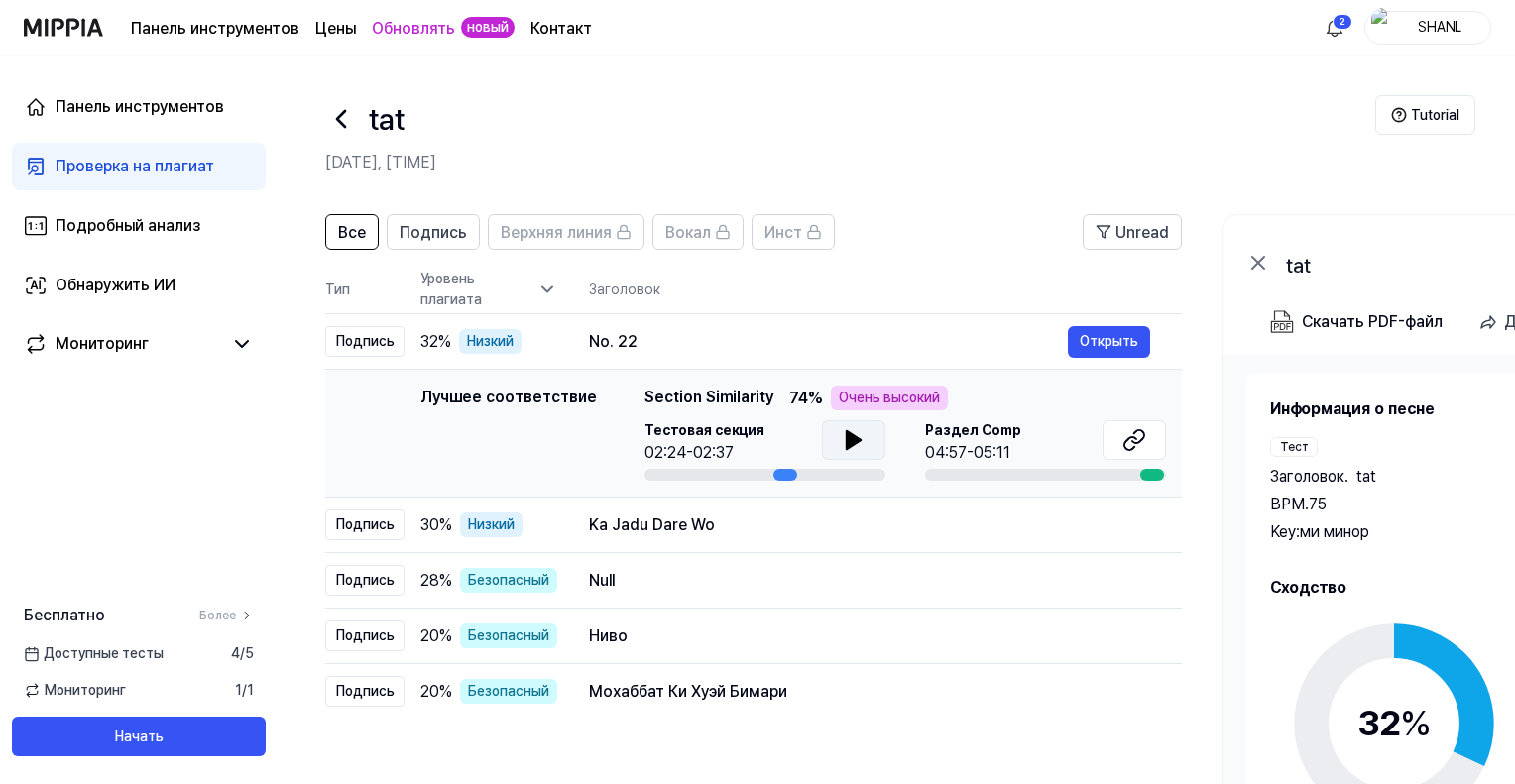 click at bounding box center [854, 440] 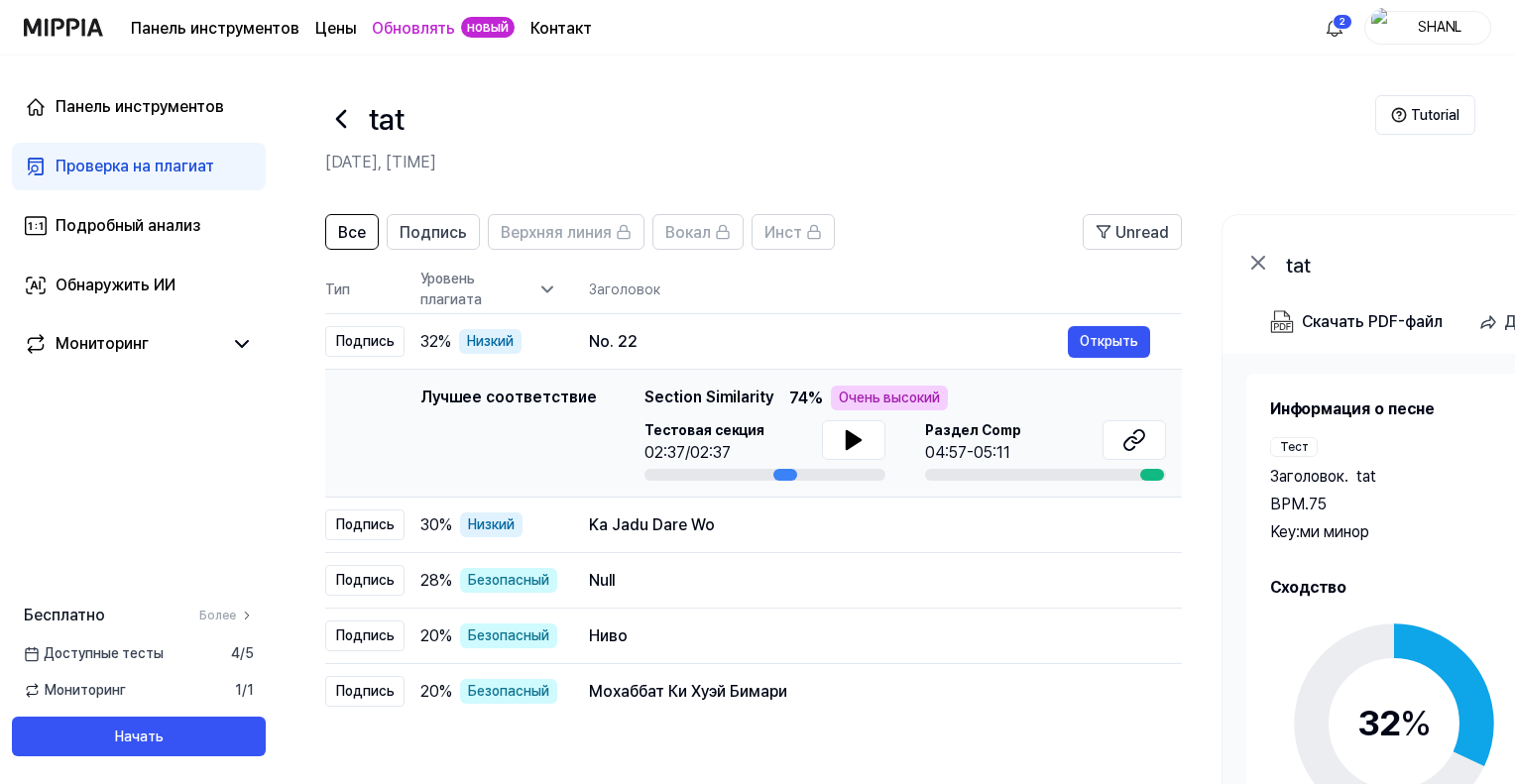 click on "Лучшее соответствие Раздел Сходство 74  % Очень высокий   Тестовая секция 02:37/02:37 Раздел Comp 04:57-05:11" at bounding box center (905, 433) 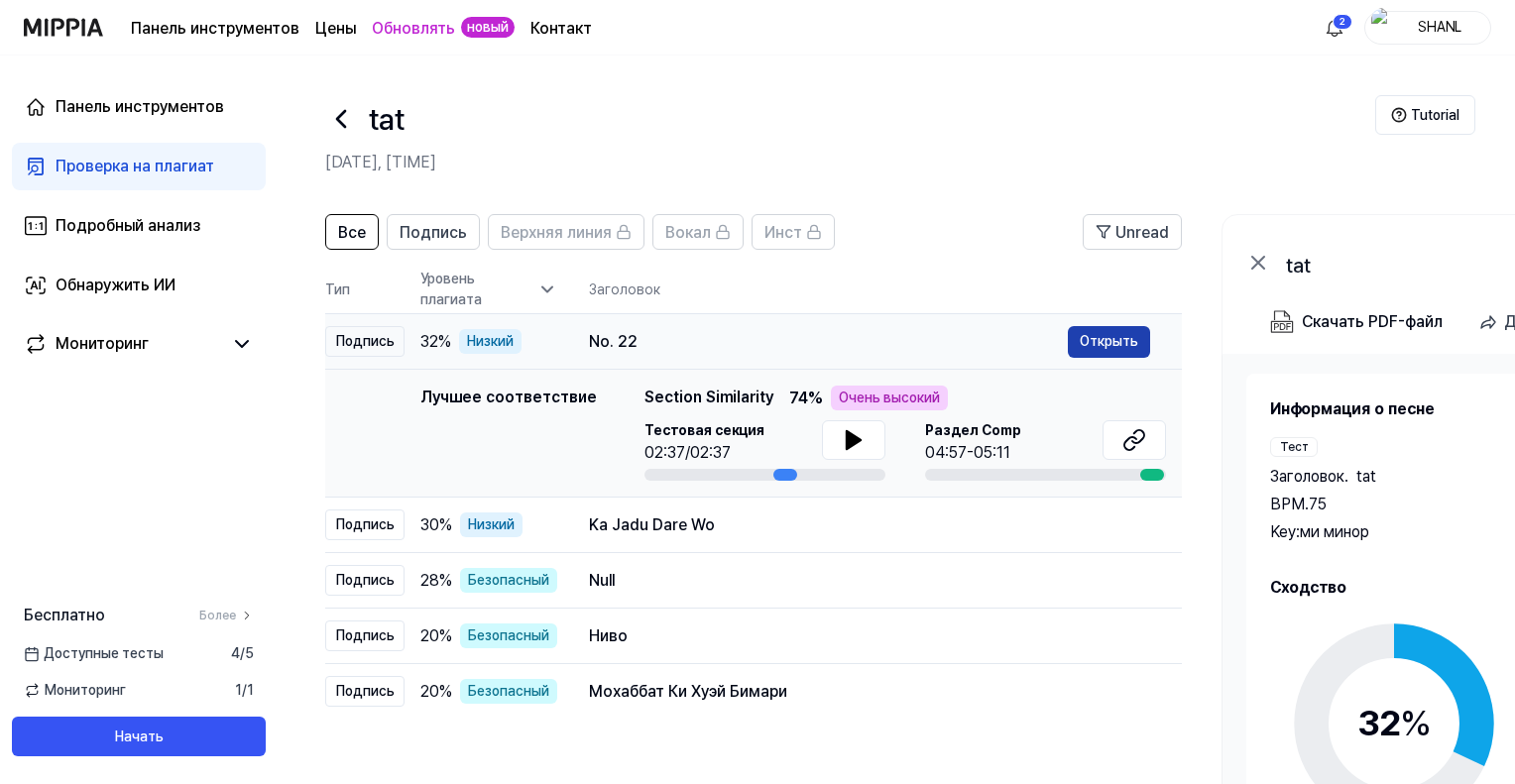 click on "Открыть" at bounding box center [1108, 341] 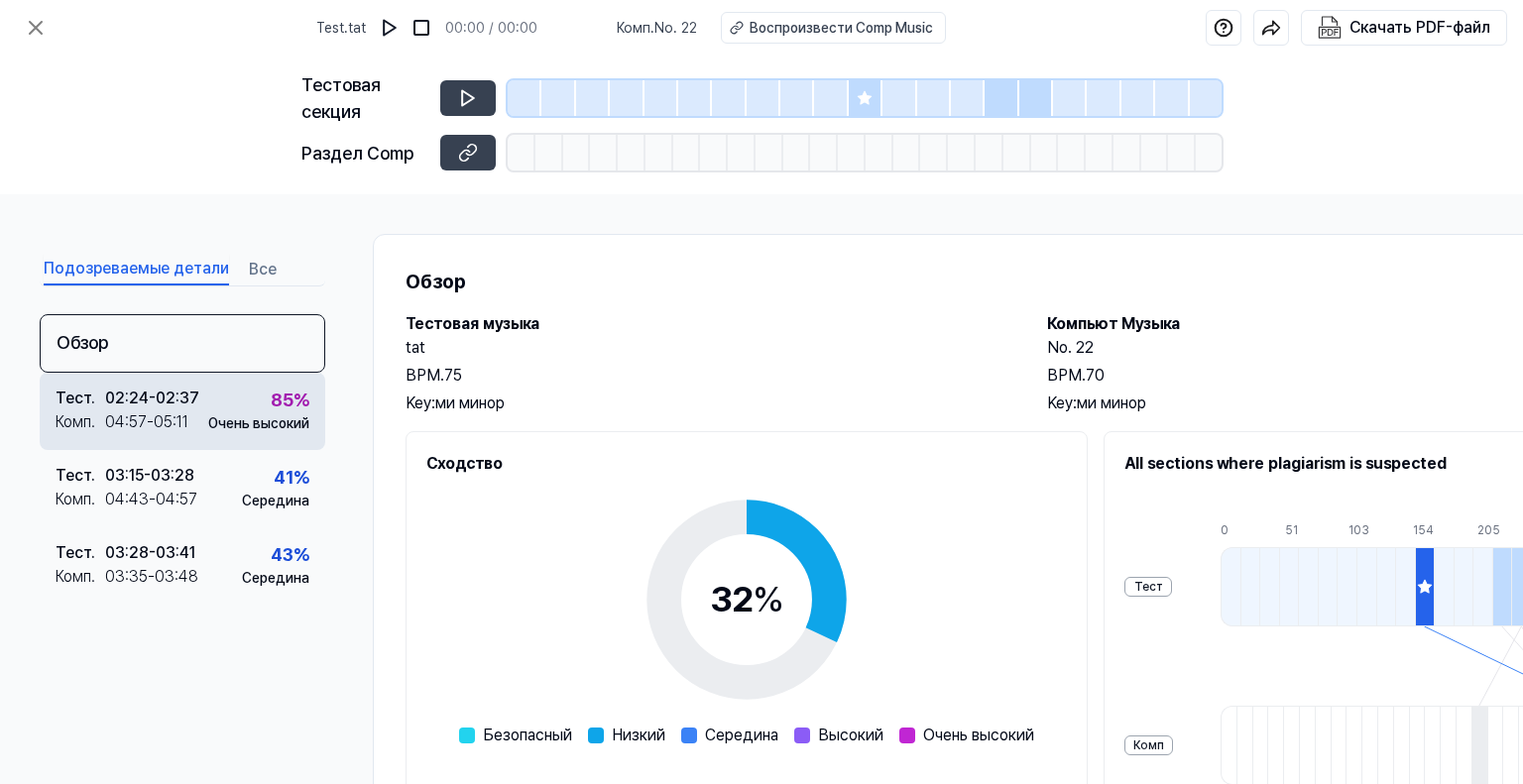 click on "85 % Very High" at bounding box center [259, 410] 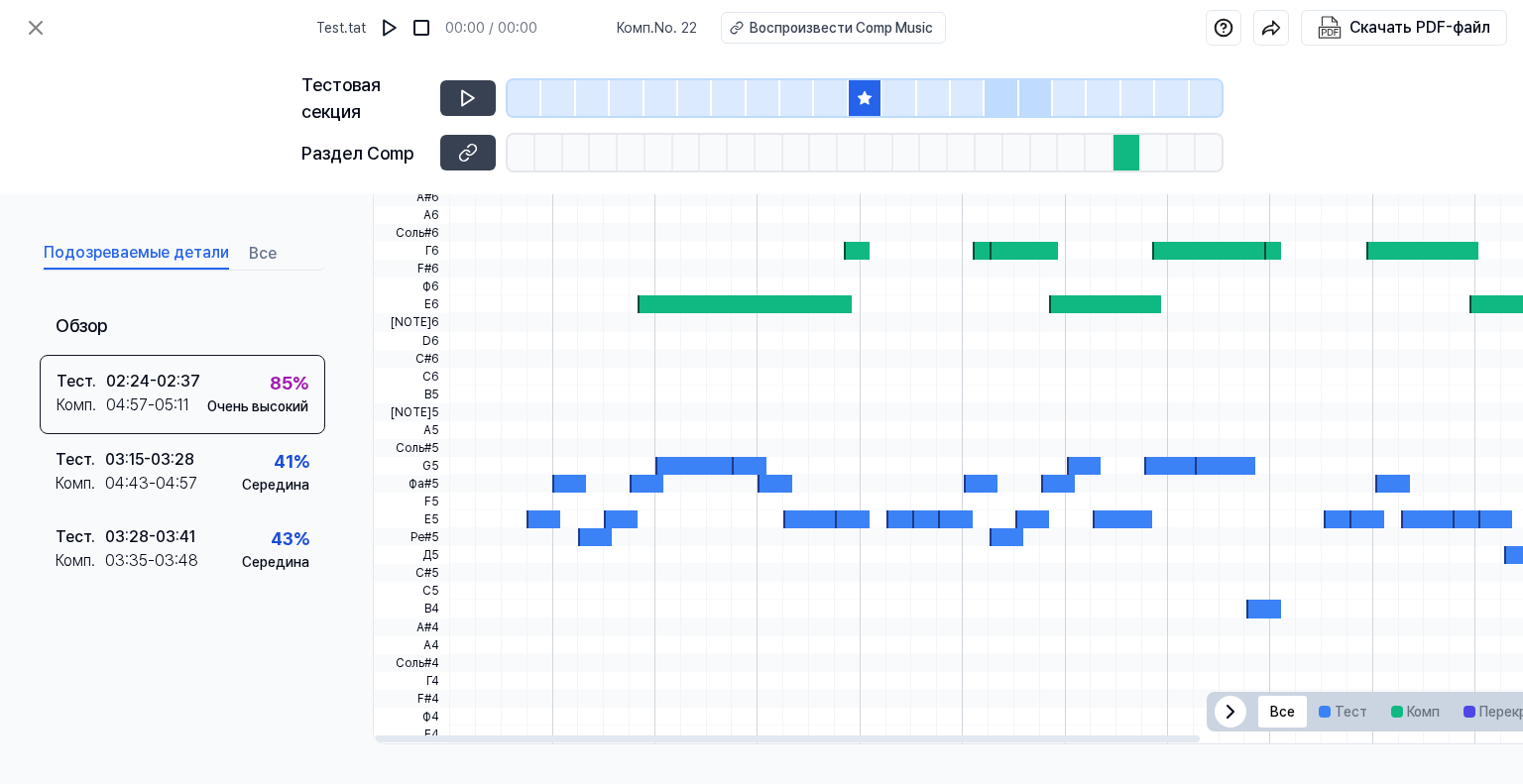 scroll, scrollTop: 5, scrollLeft: 0, axis: vertical 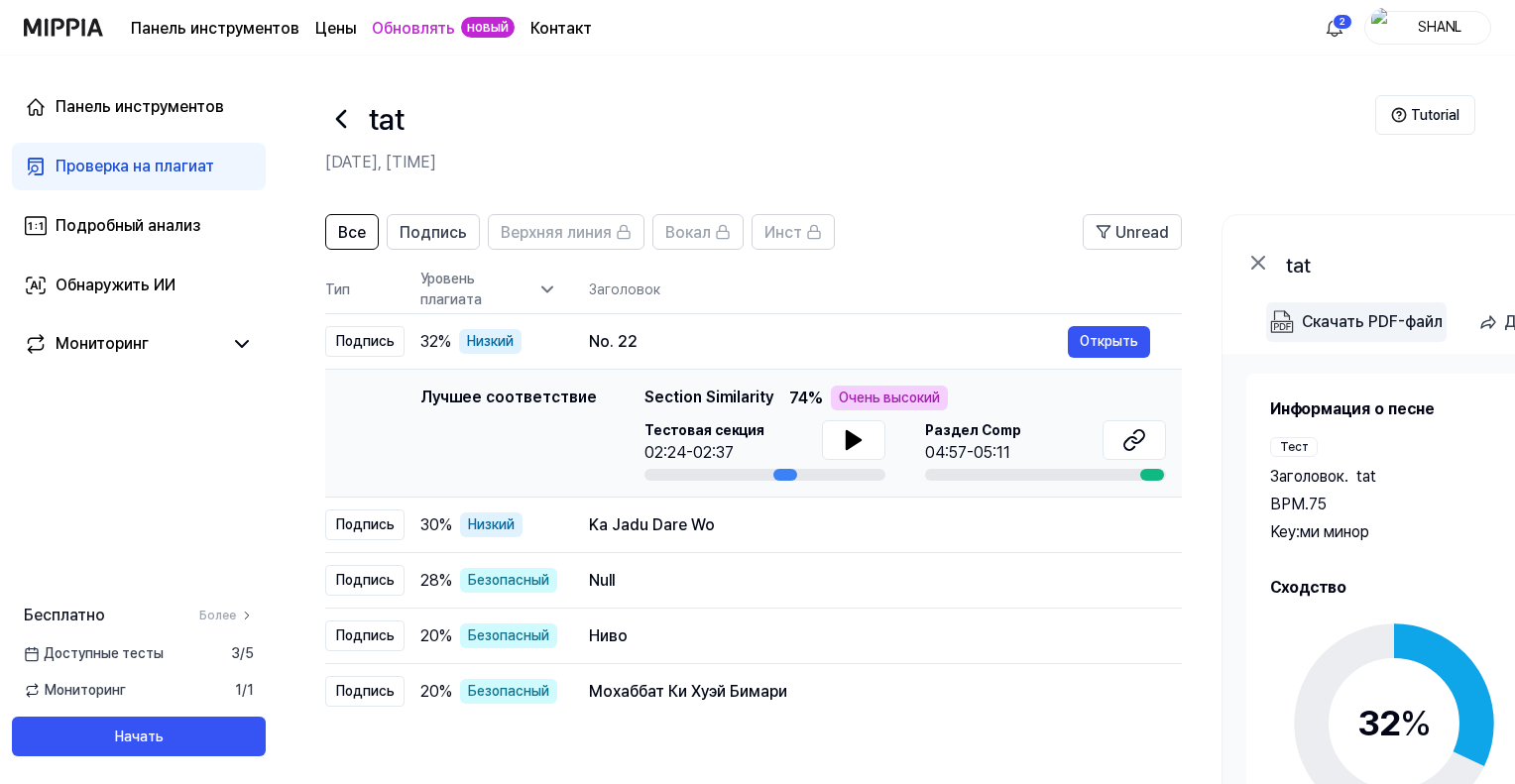 click on "Скачать PDF-файл" at bounding box center [1372, 321] 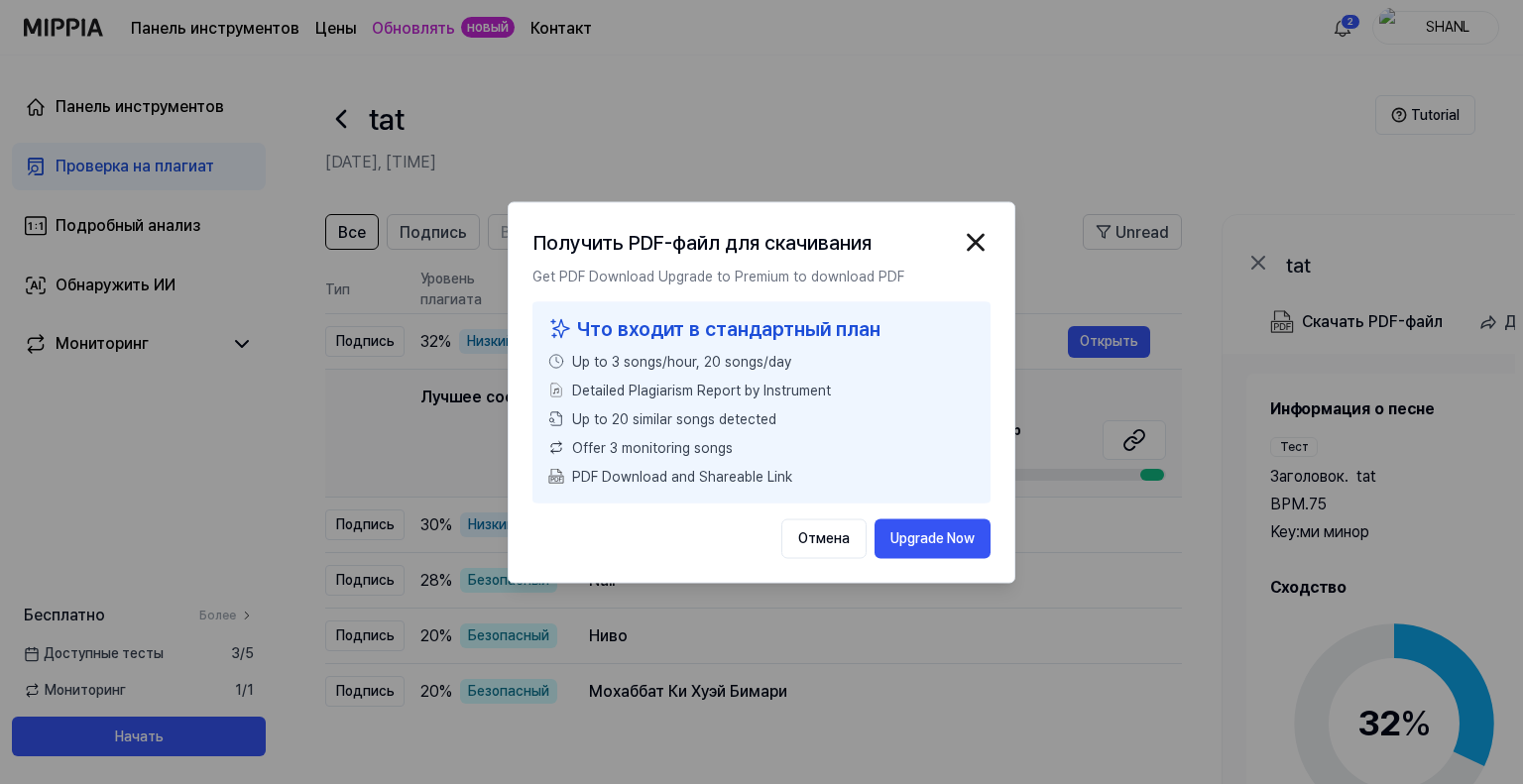click on "Get PDF Download Get PDF Download Upgrade to Premium to download PDF What's included in the Standard plan Up to 3 songs/hour, 20 songs/day Detailed Plagiarism Report by Instrument Up to 20 Similar Songs Detected Offer 3 Monitoring Songs PDF Download and Shareable Link Cancel Upgrade Now" at bounding box center [762, 392] 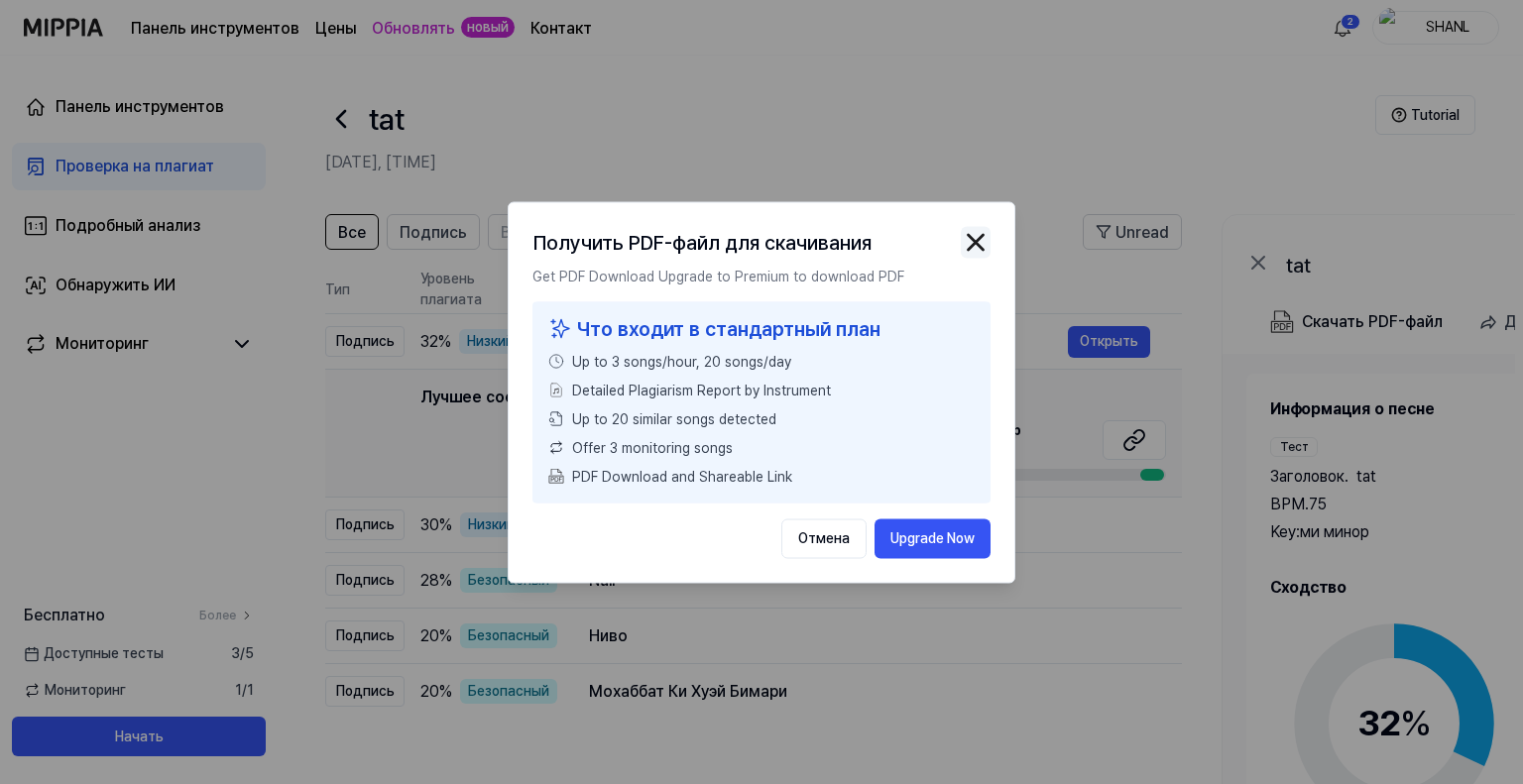 click at bounding box center [976, 242] 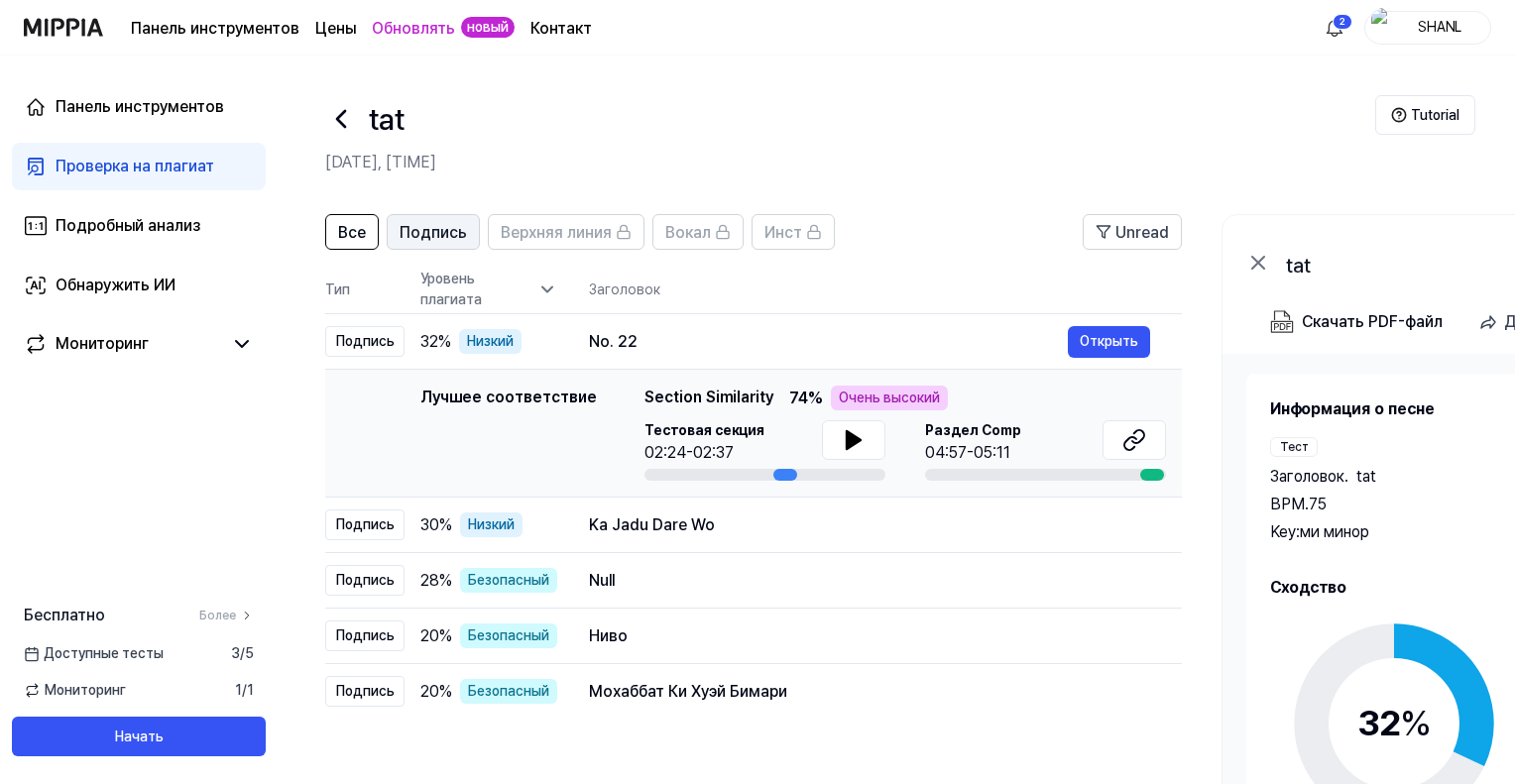 click on "Подпись" at bounding box center (433, 232) 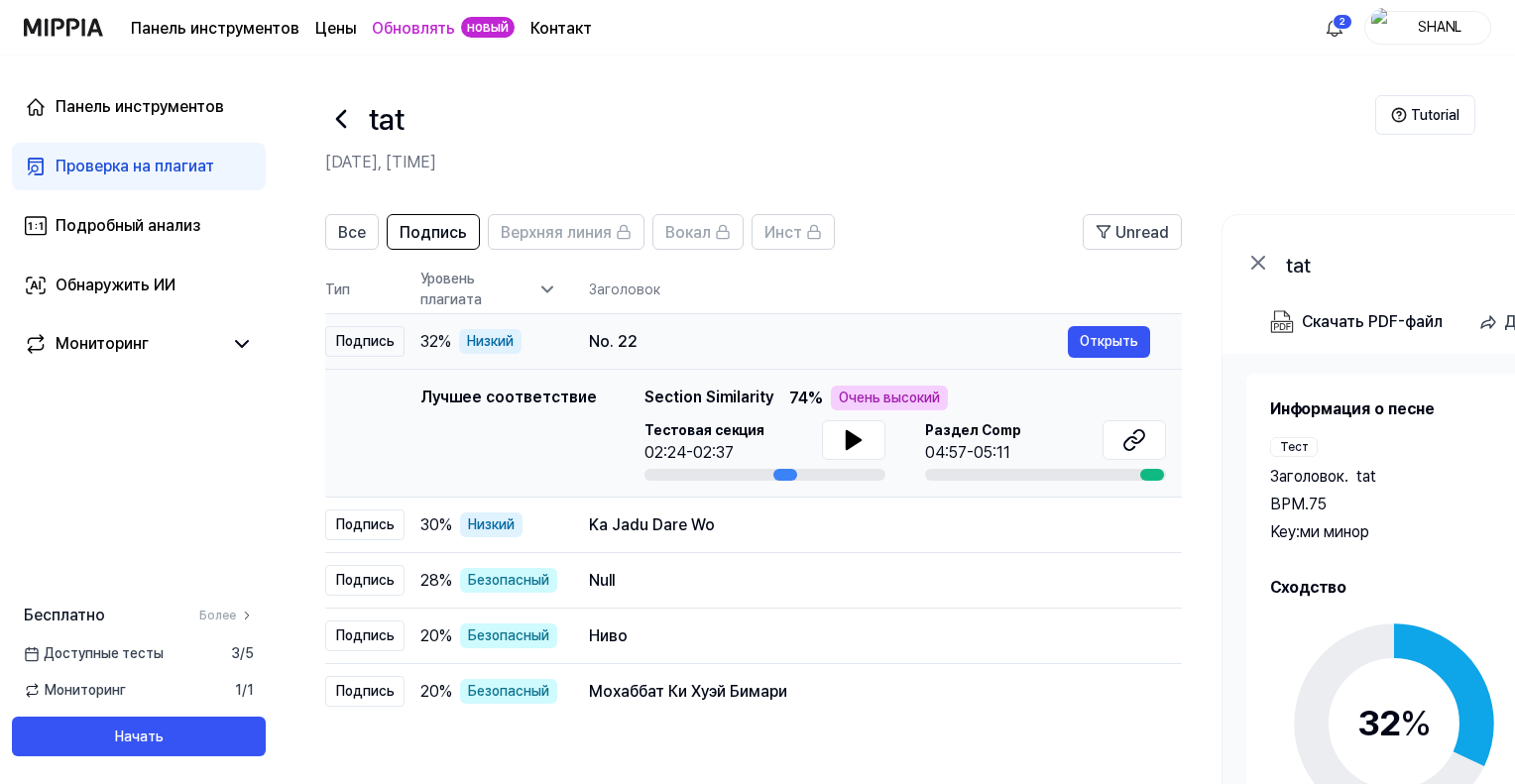 click on "No. 22" at bounding box center (828, 342) 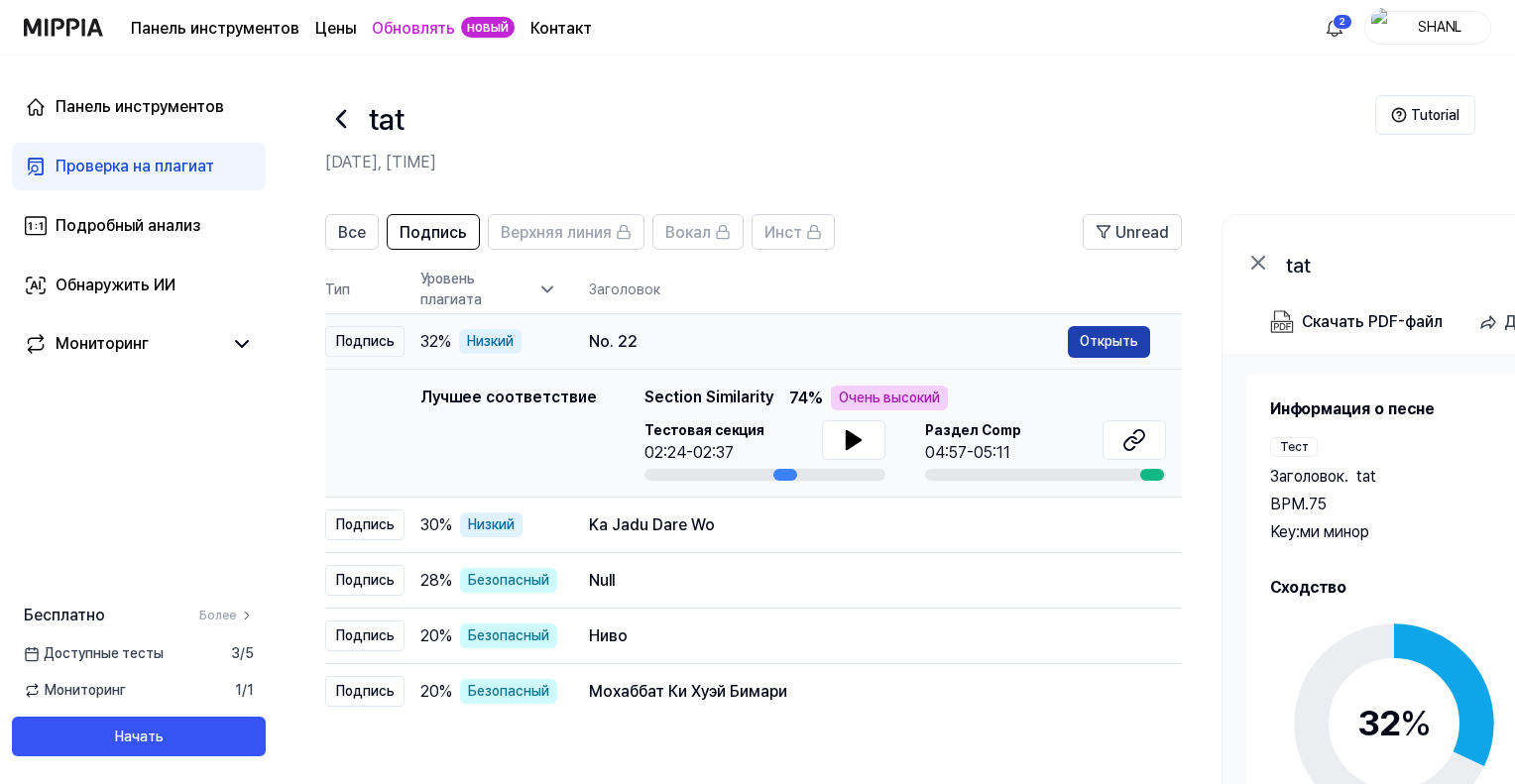 click on "Открыть" at bounding box center [1108, 341] 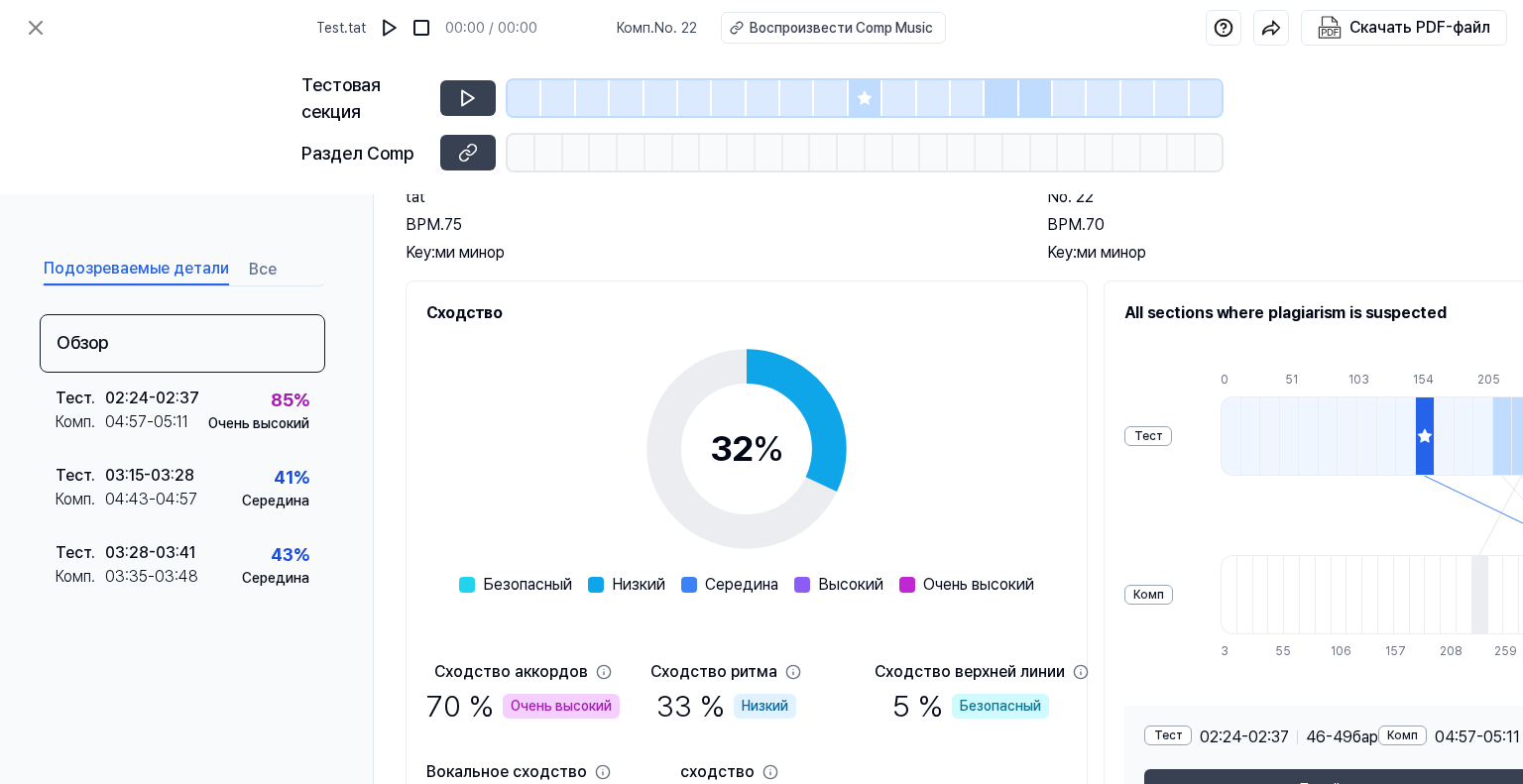 scroll, scrollTop: 0, scrollLeft: 0, axis: both 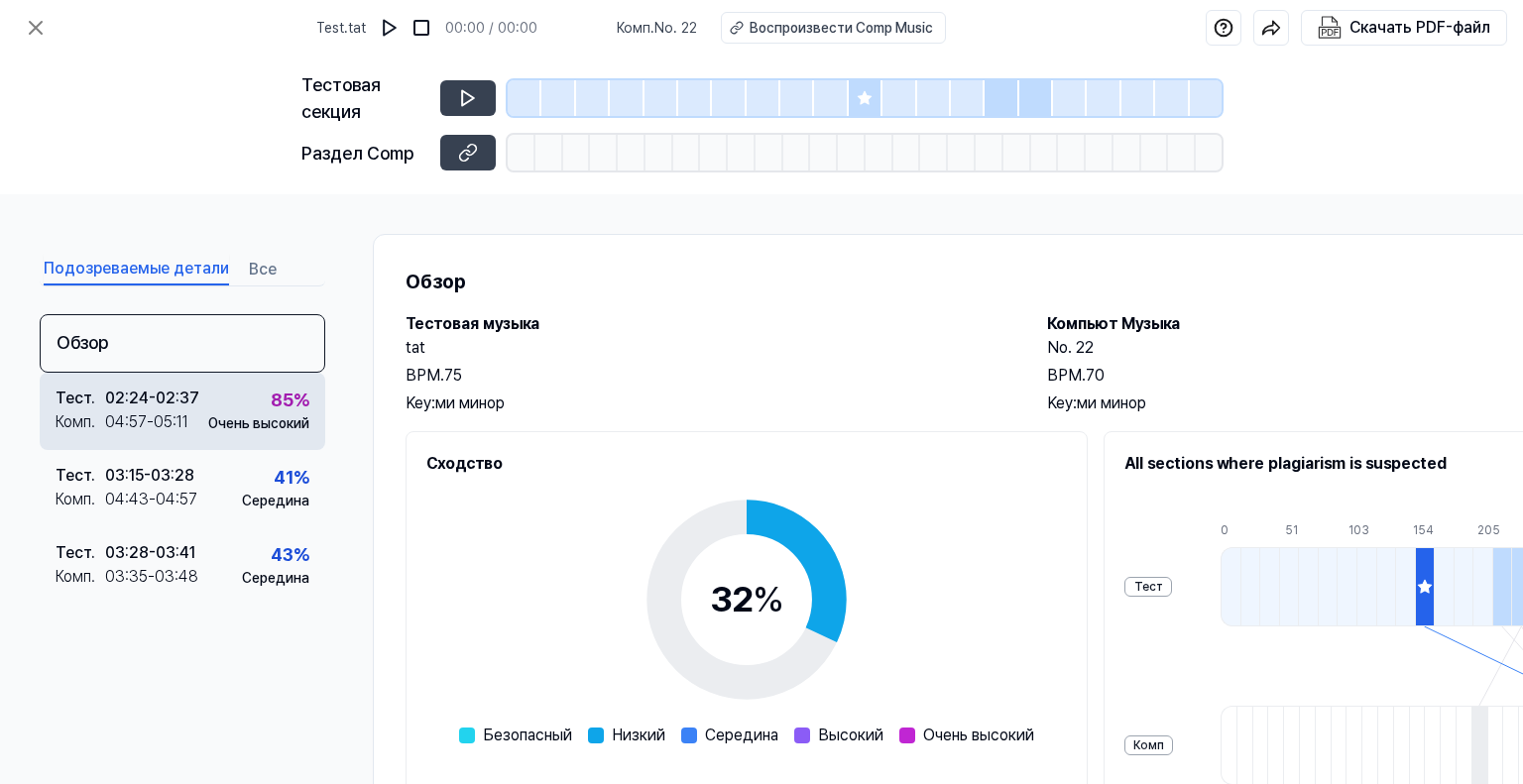 click on "05:11" at bounding box center (171, 421) 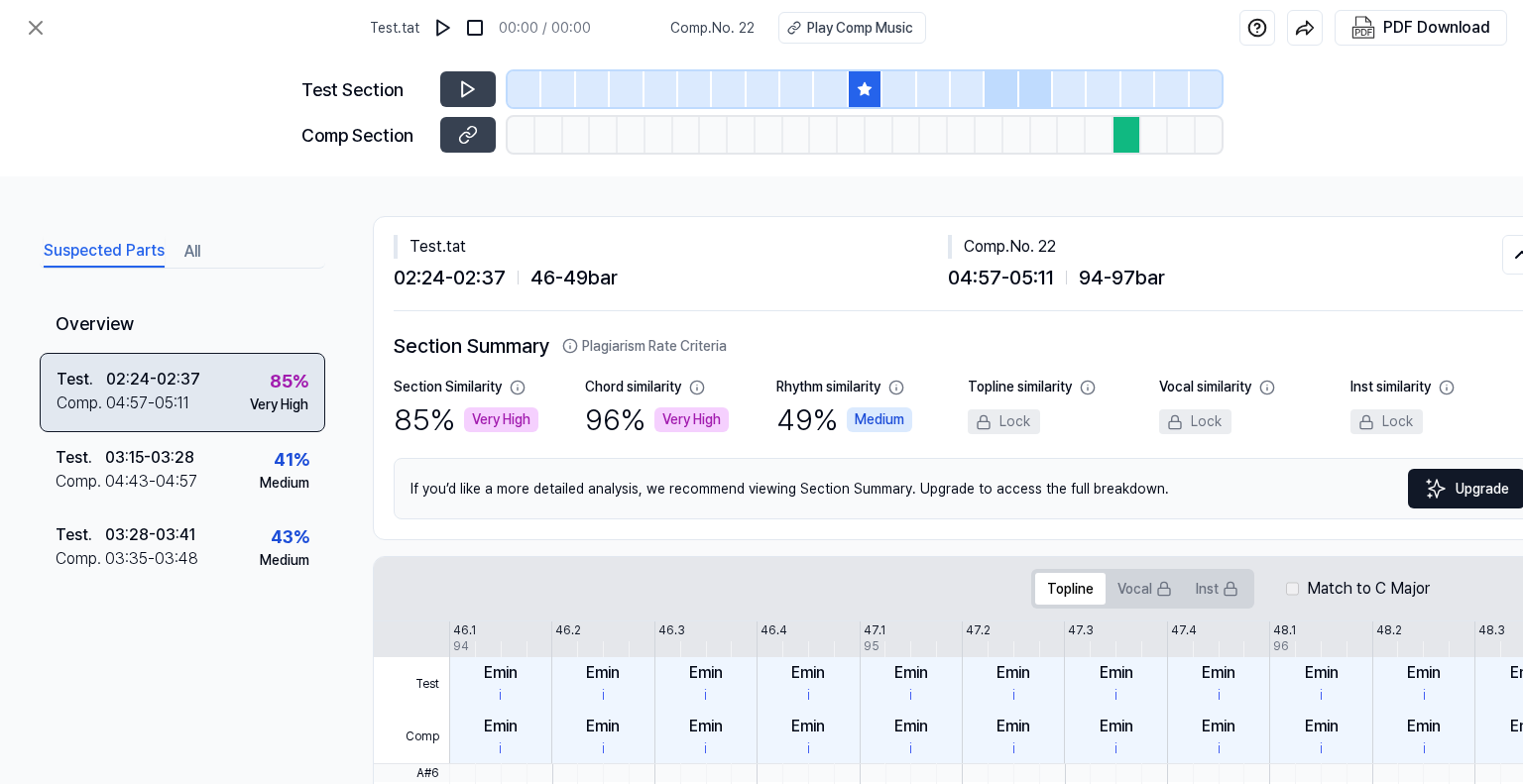 click on "04:57 - 05:11 94 - 97 bar" at bounding box center (1225, 278) 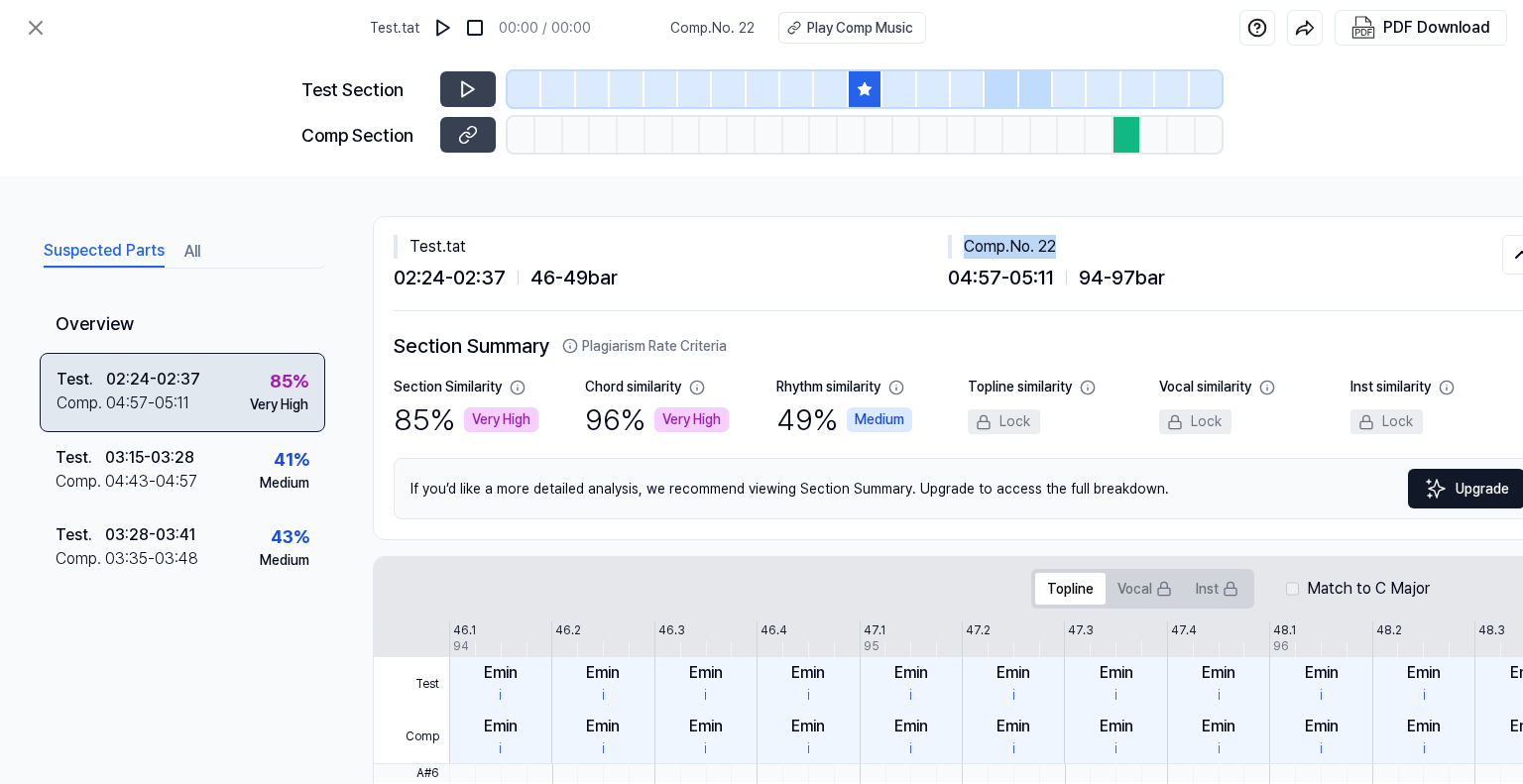 drag, startPoint x: 960, startPoint y: 243, endPoint x: 1010, endPoint y: 114, distance: 138.351 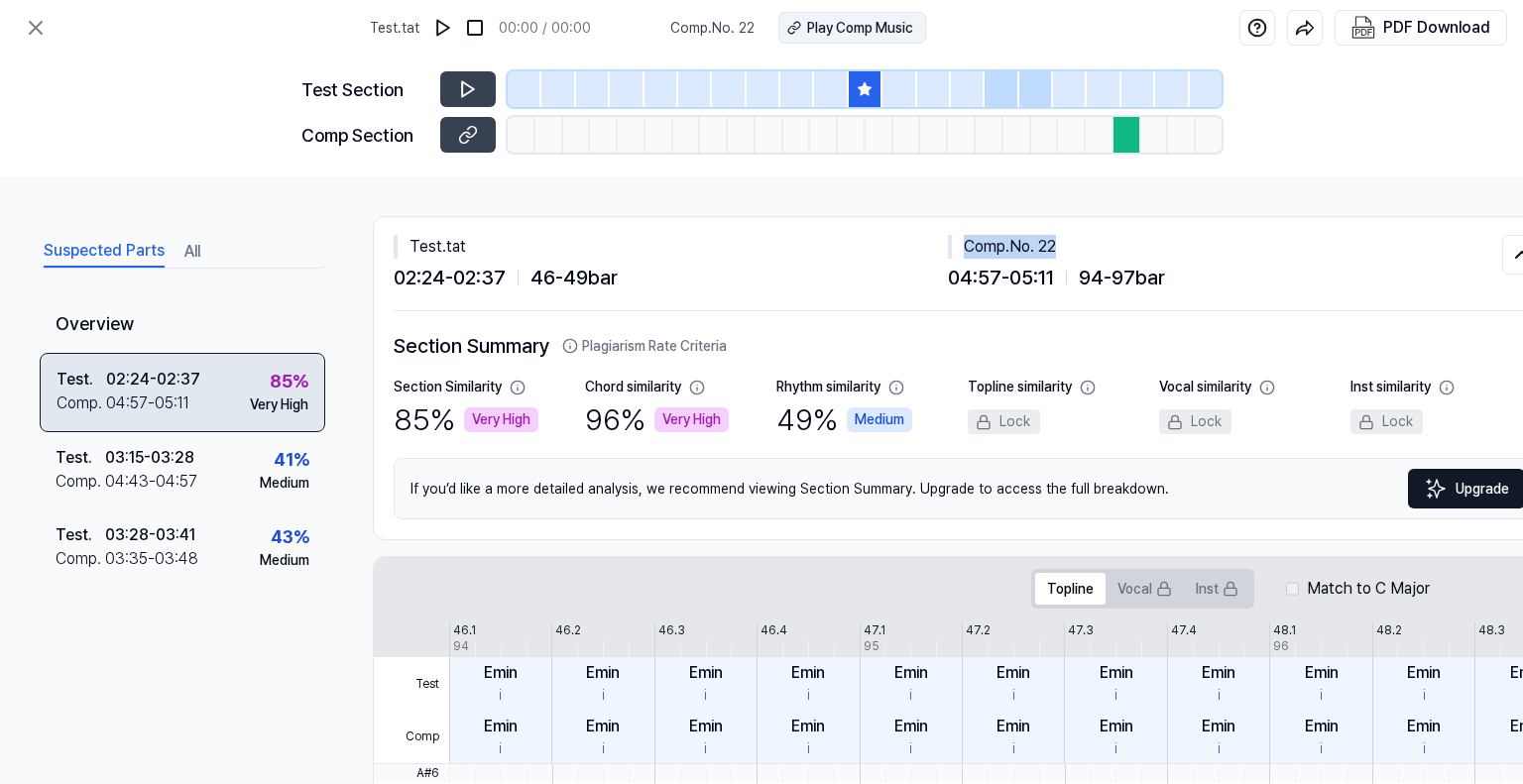 click on "Play Comp Music" at bounding box center [860, 28] 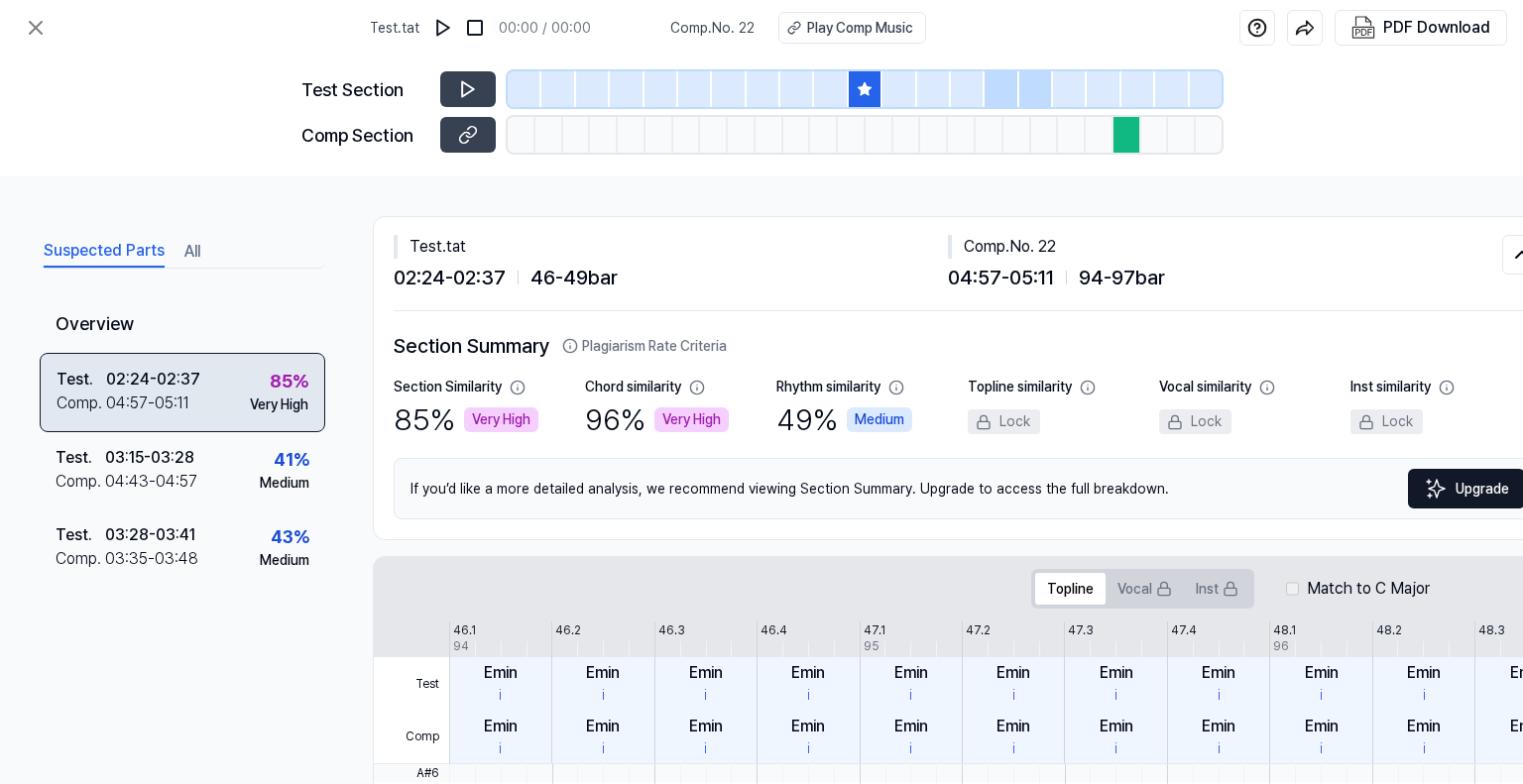 click on "Suspected Parts All Overview Test . 02:24 - 02:37 Comp . 04:57 - 05:11 85 % Very High Test . 03:15 - 03:28 Comp . 04:43 - 04:57 41 % Medium Test . 03:28 - 03:41 Comp . 03:35 - 03:48 43 % Medium" at bounding box center [182, 496] 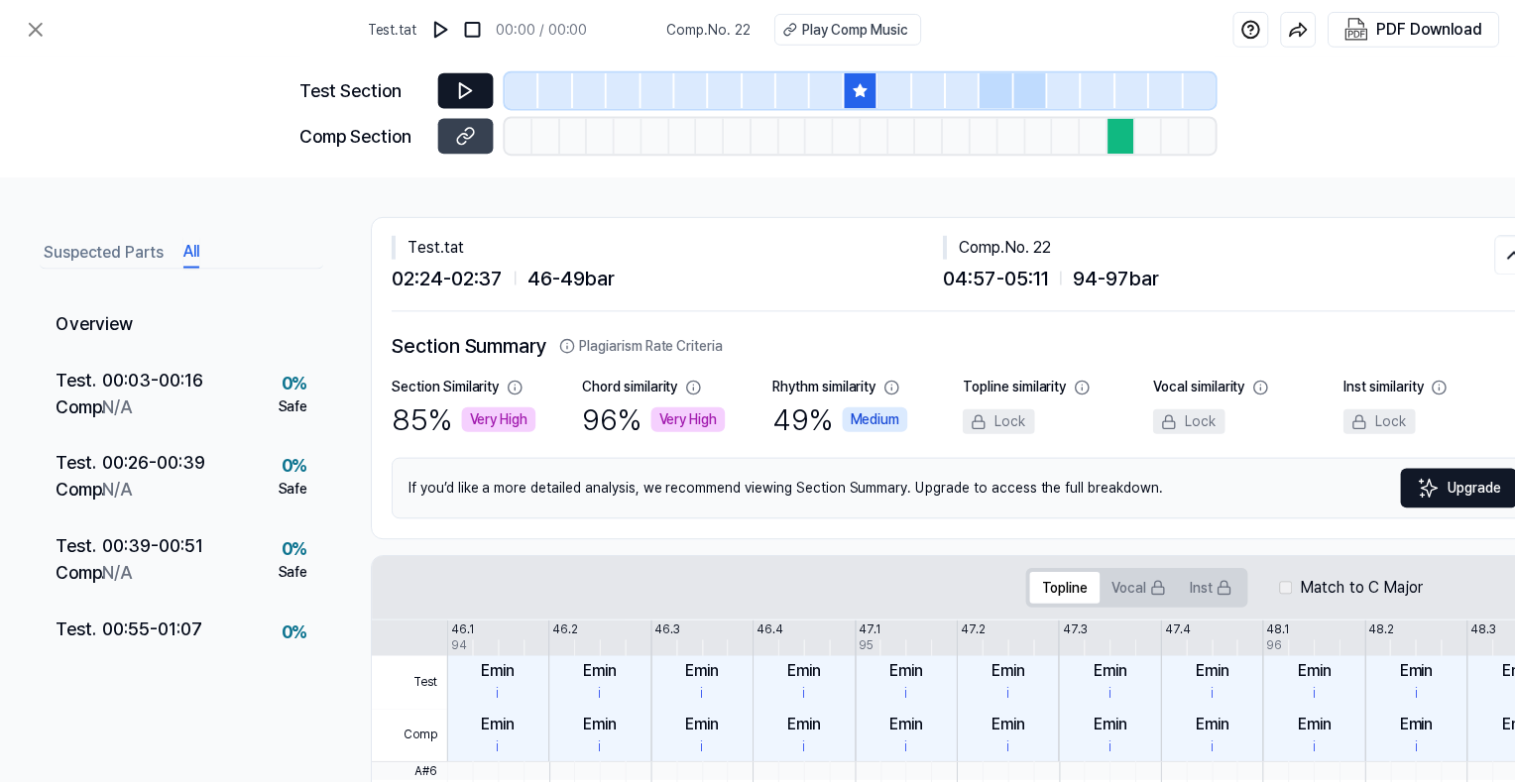 scroll, scrollTop: 0, scrollLeft: 0, axis: both 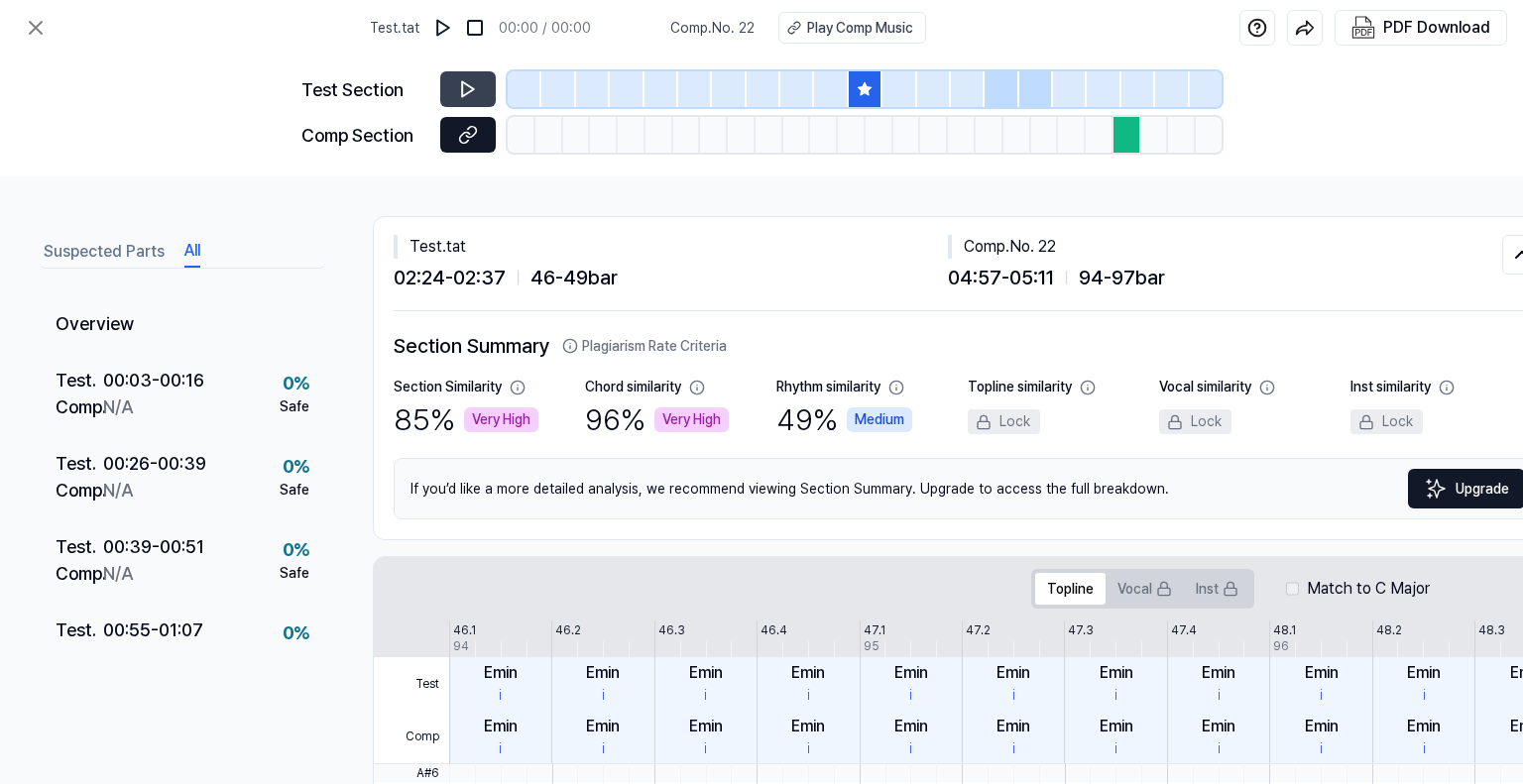 click 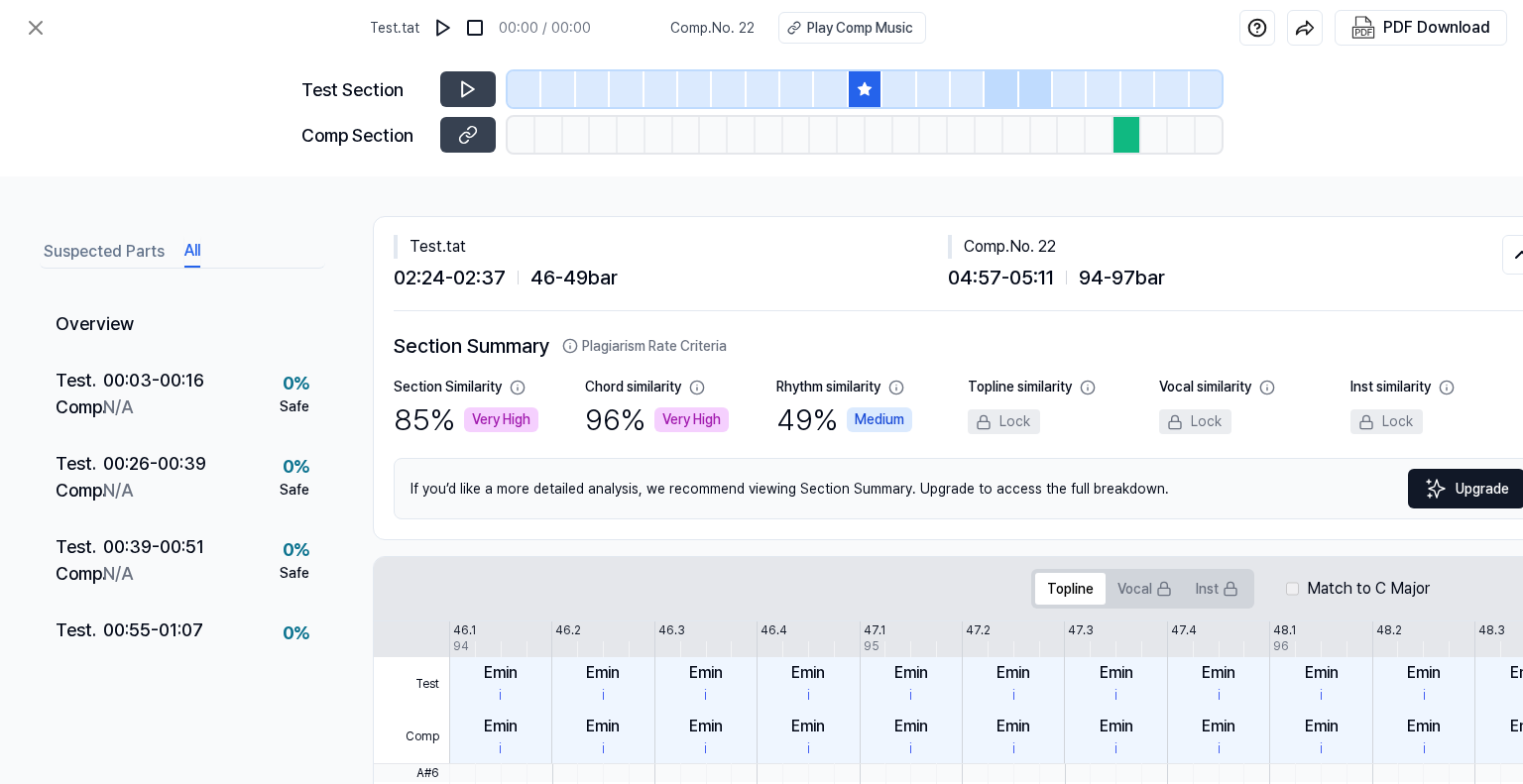 click on "Very High" at bounding box center (691, 419) 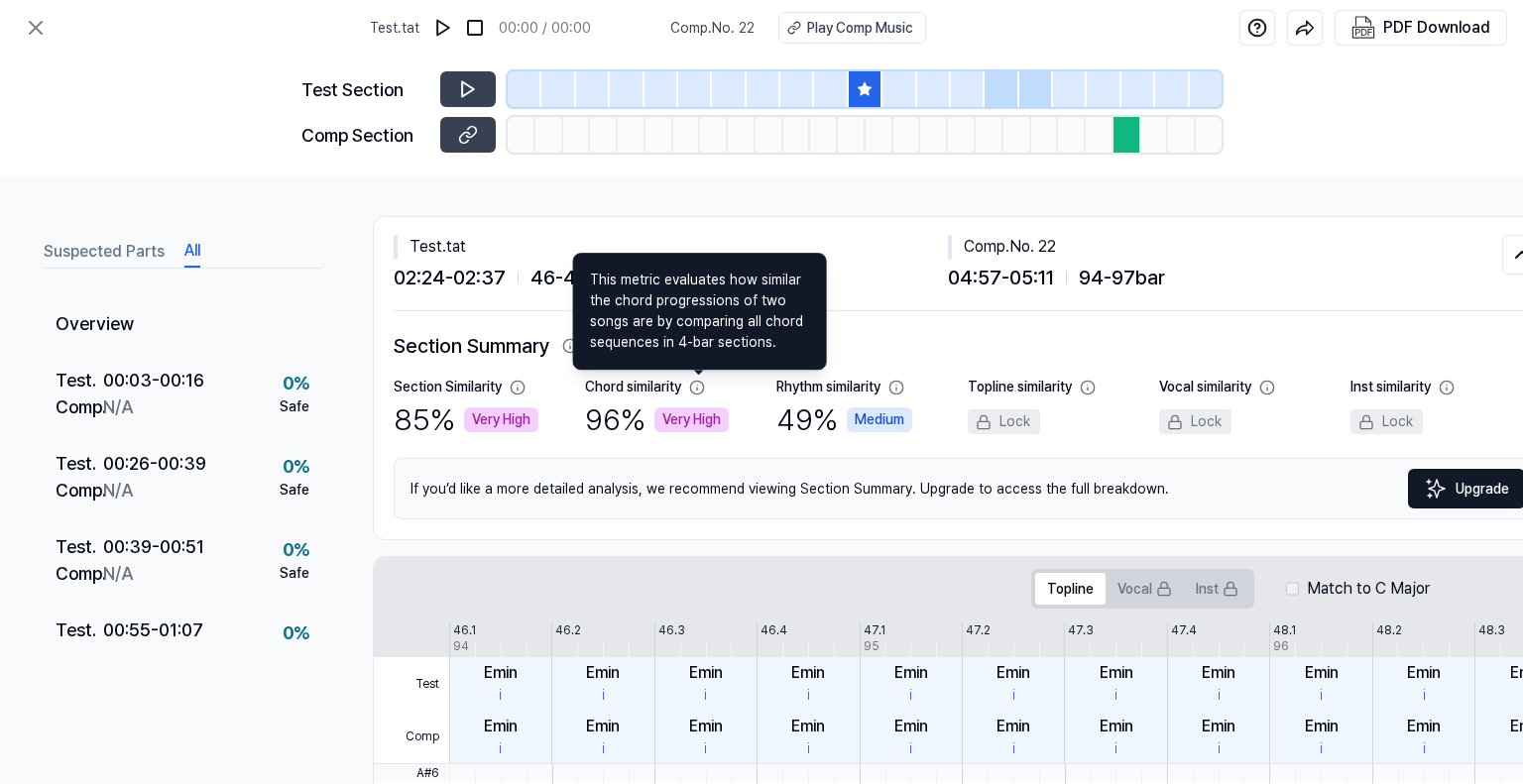 click 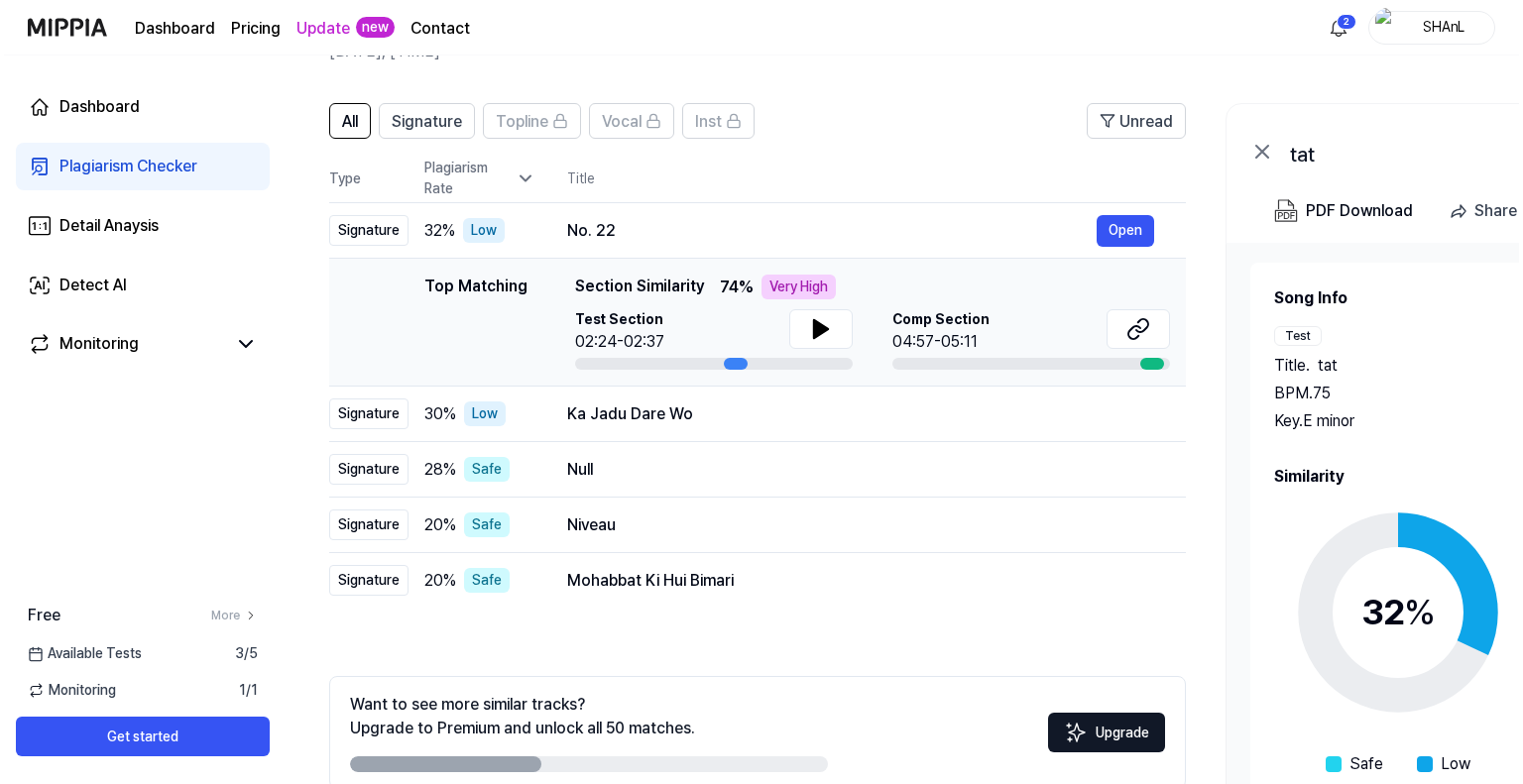 scroll, scrollTop: 0, scrollLeft: 0, axis: both 